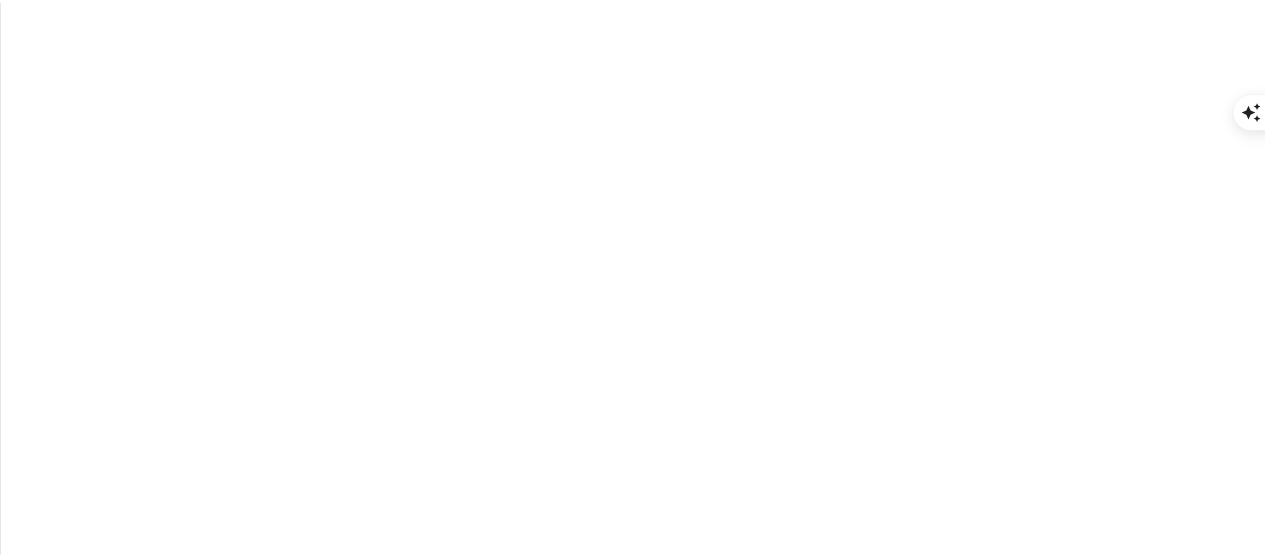 scroll, scrollTop: 0, scrollLeft: 0, axis: both 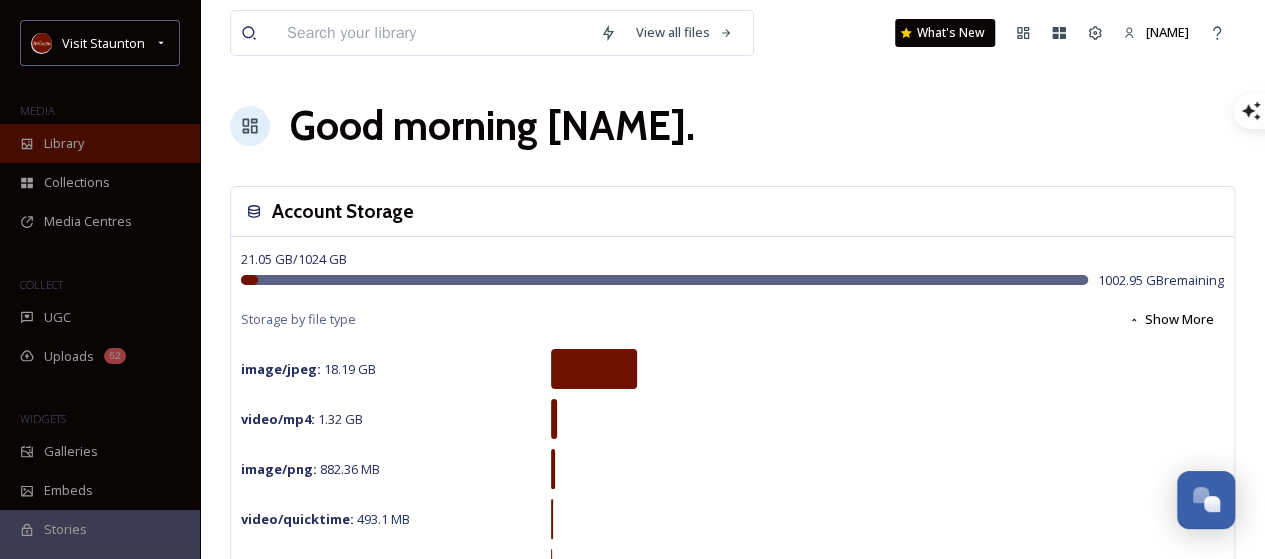 click on "Library" at bounding box center [64, 143] 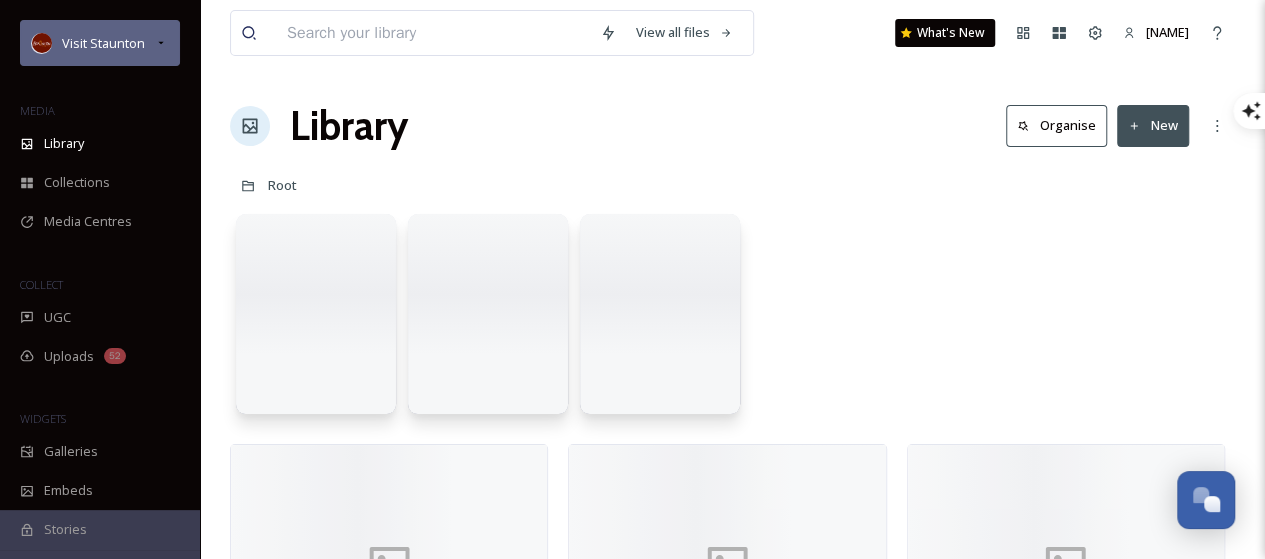 click on "Visit Staunton" at bounding box center (103, 43) 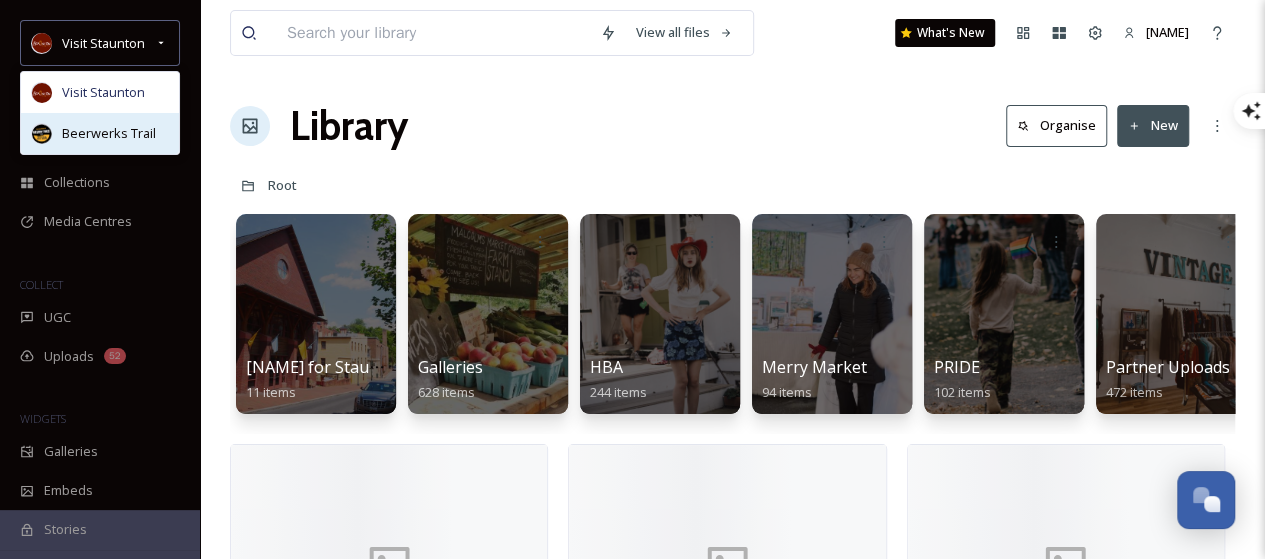 click on "Beerwerks Trail" at bounding box center (109, 133) 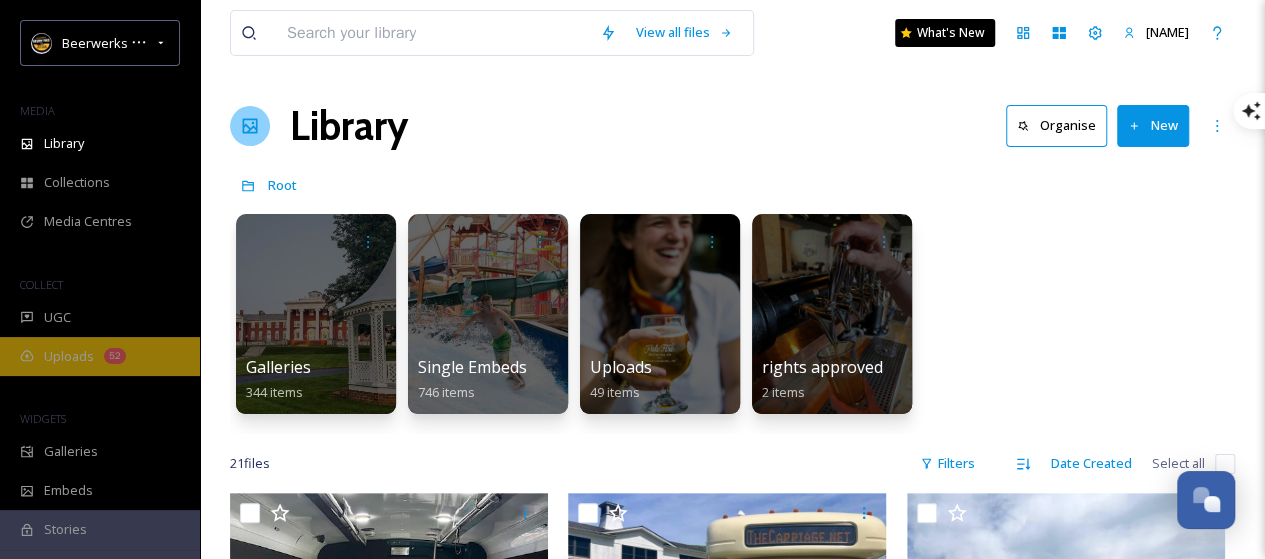 click on "Uploads" at bounding box center [69, 356] 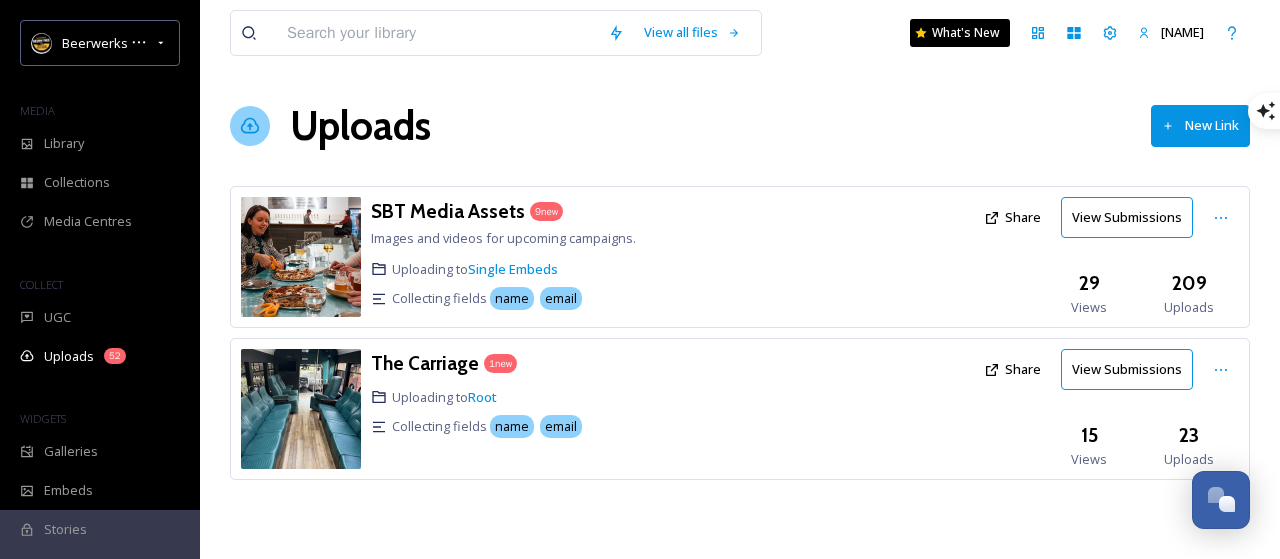 click on "View Submissions" at bounding box center [1127, 217] 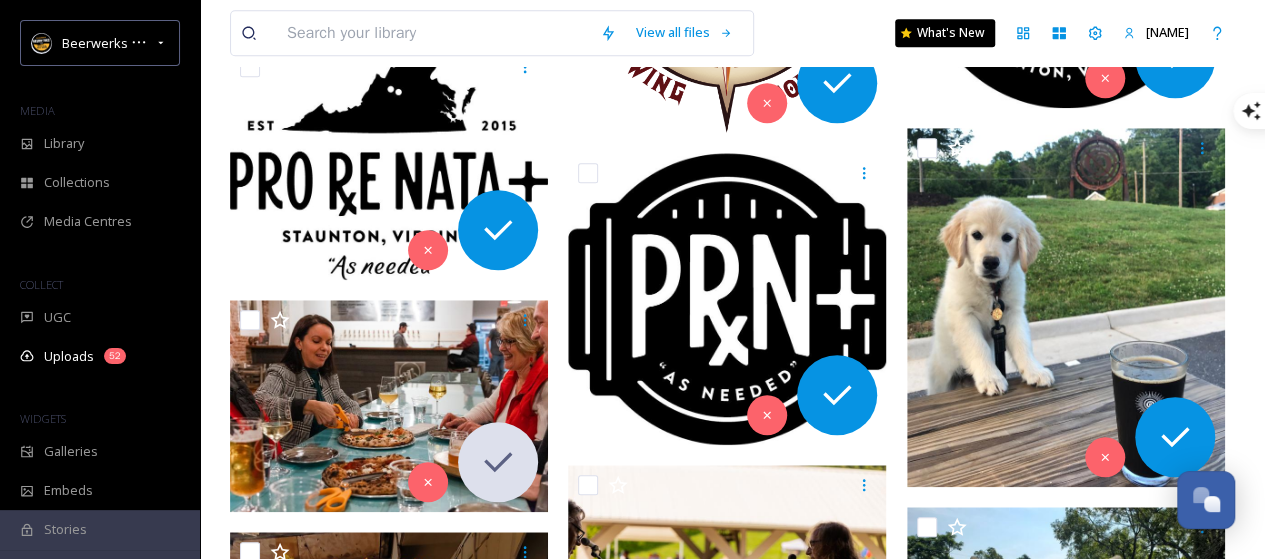 scroll, scrollTop: 898, scrollLeft: 0, axis: vertical 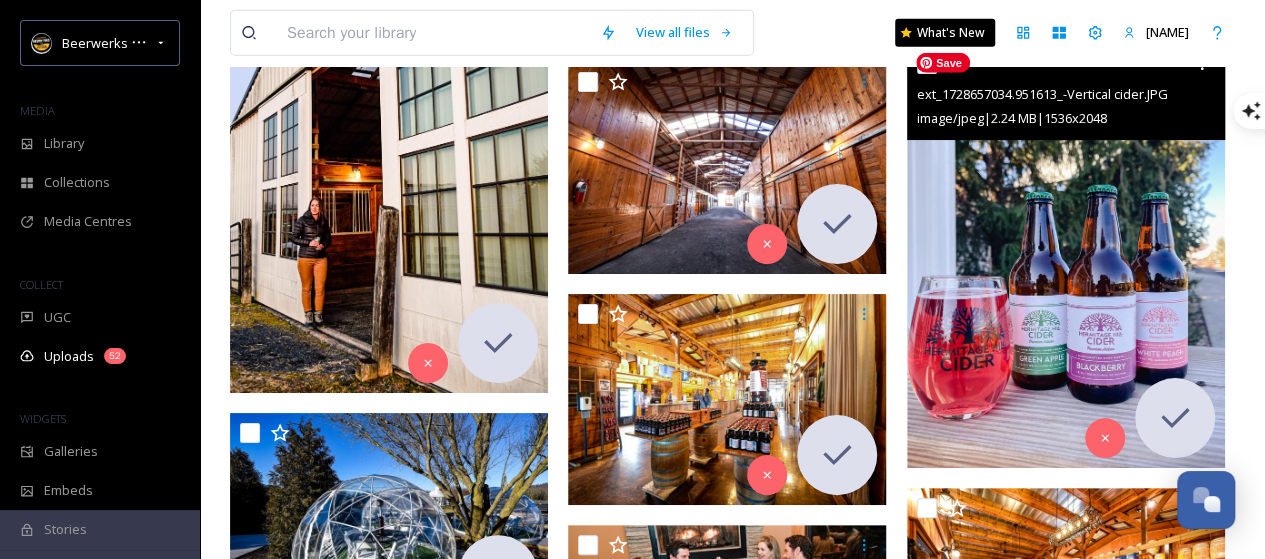 click at bounding box center (1066, 256) 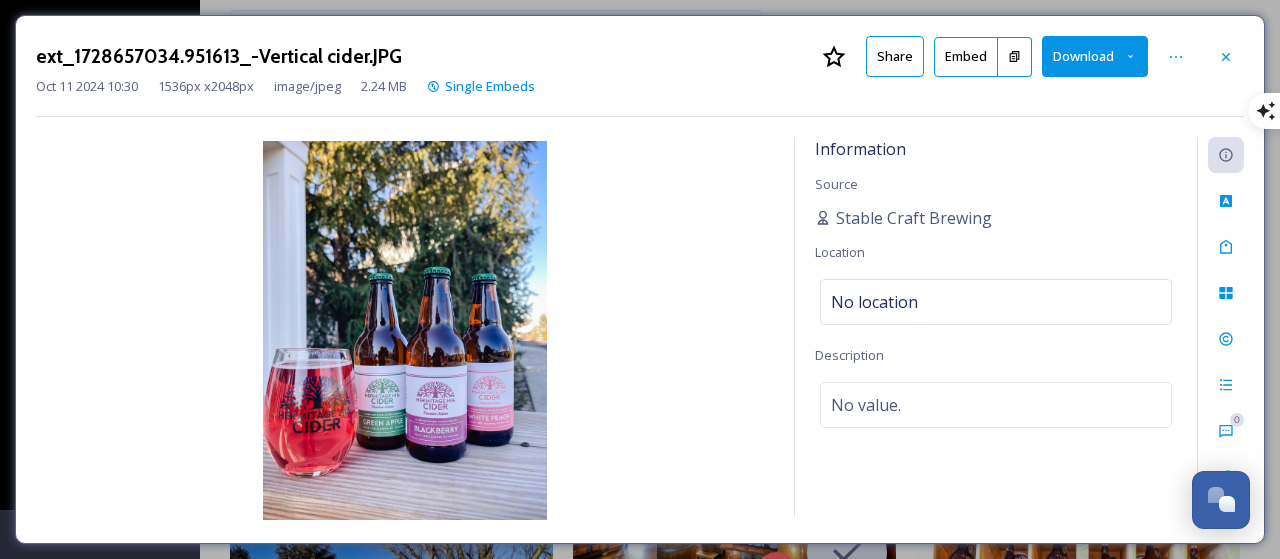 click at bounding box center (1015, 57) 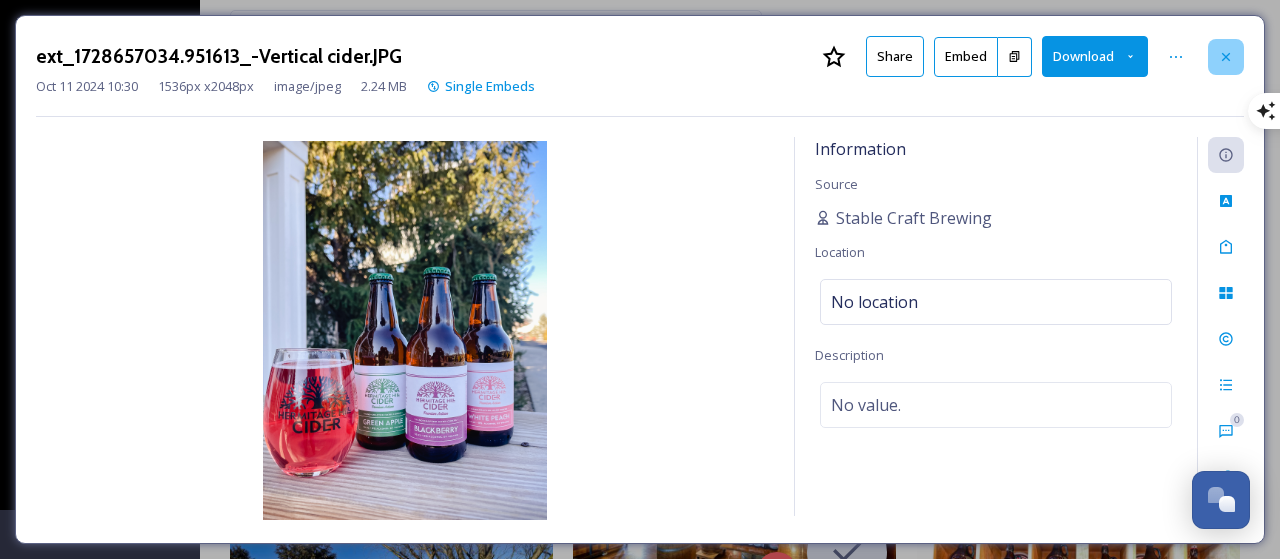 click at bounding box center (1226, 57) 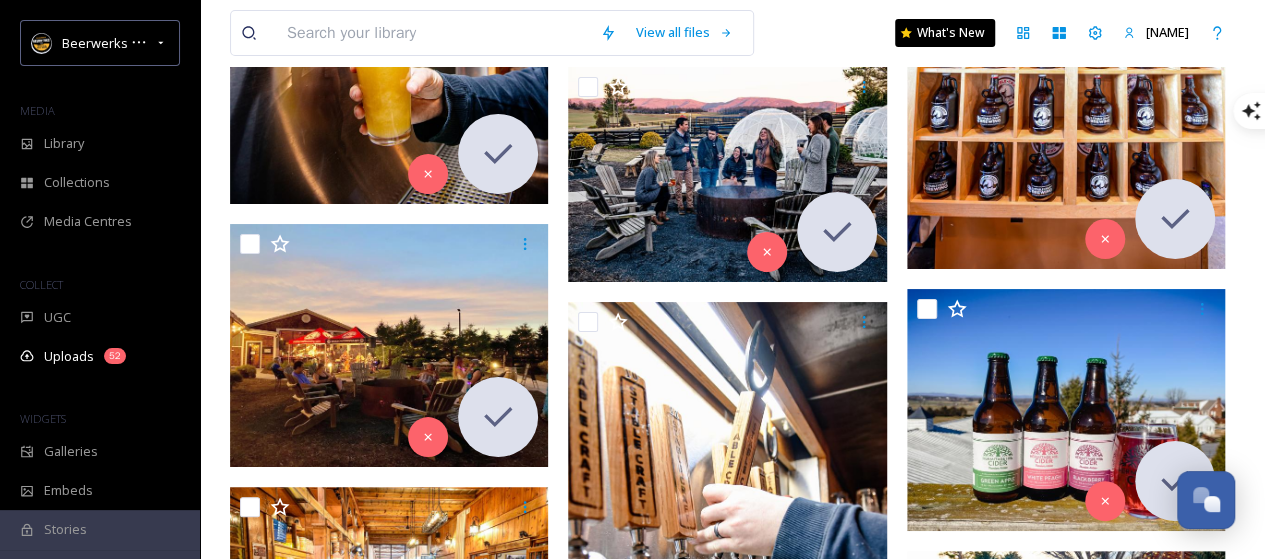 scroll, scrollTop: 7655, scrollLeft: 0, axis: vertical 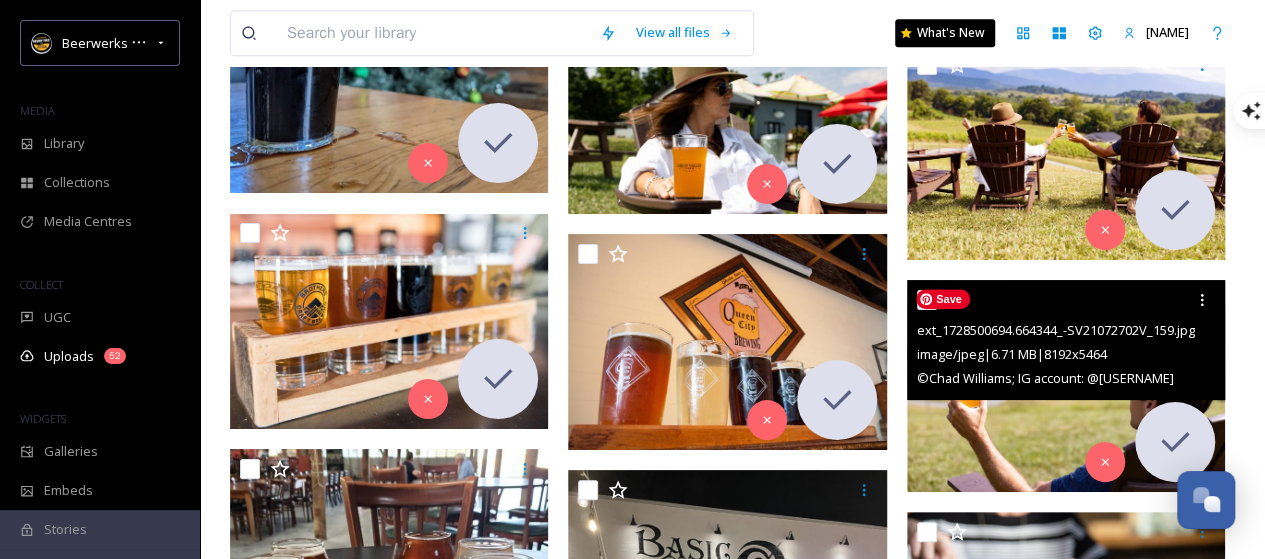 click at bounding box center [1066, 386] 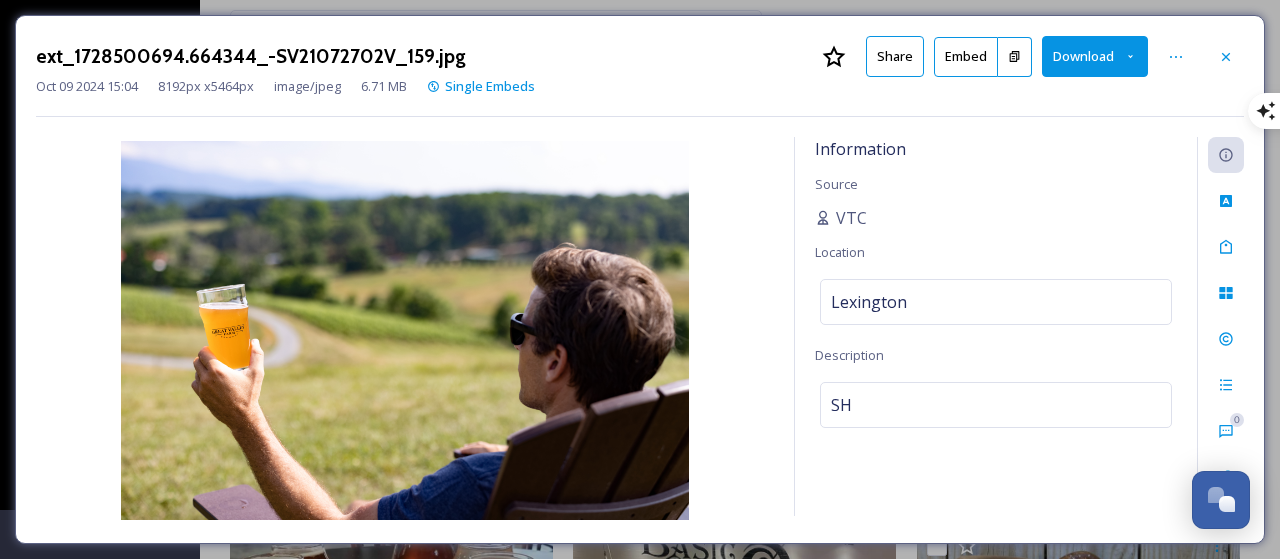 click 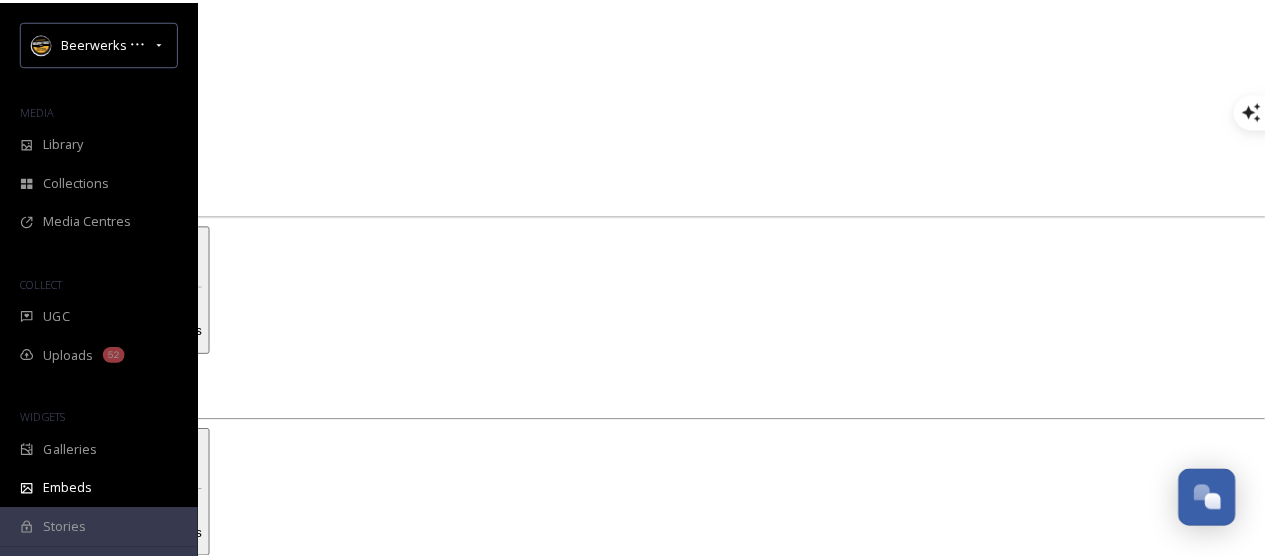 scroll, scrollTop: 0, scrollLeft: 0, axis: both 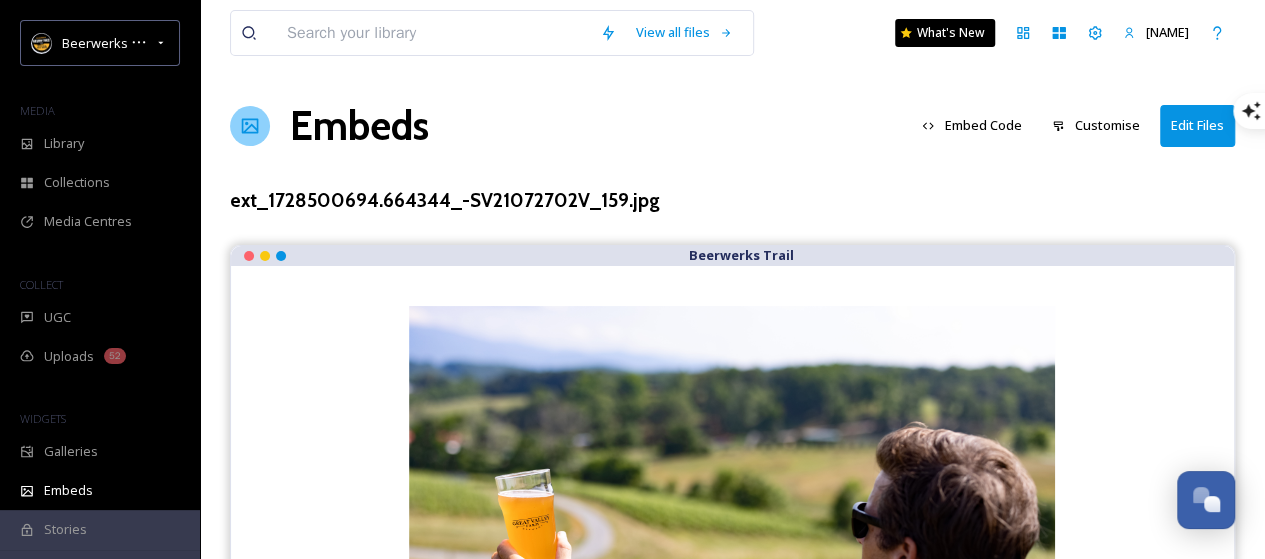 click on "Embed Code" at bounding box center (972, 125) 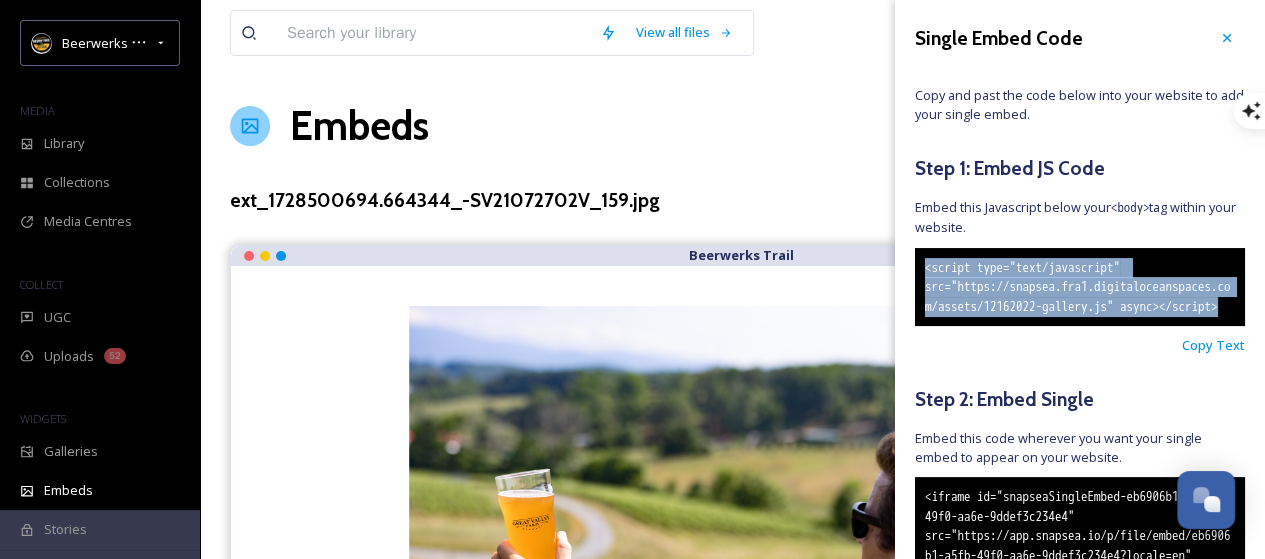 drag, startPoint x: 1053, startPoint y: 327, endPoint x: 914, endPoint y: 265, distance: 152.20053 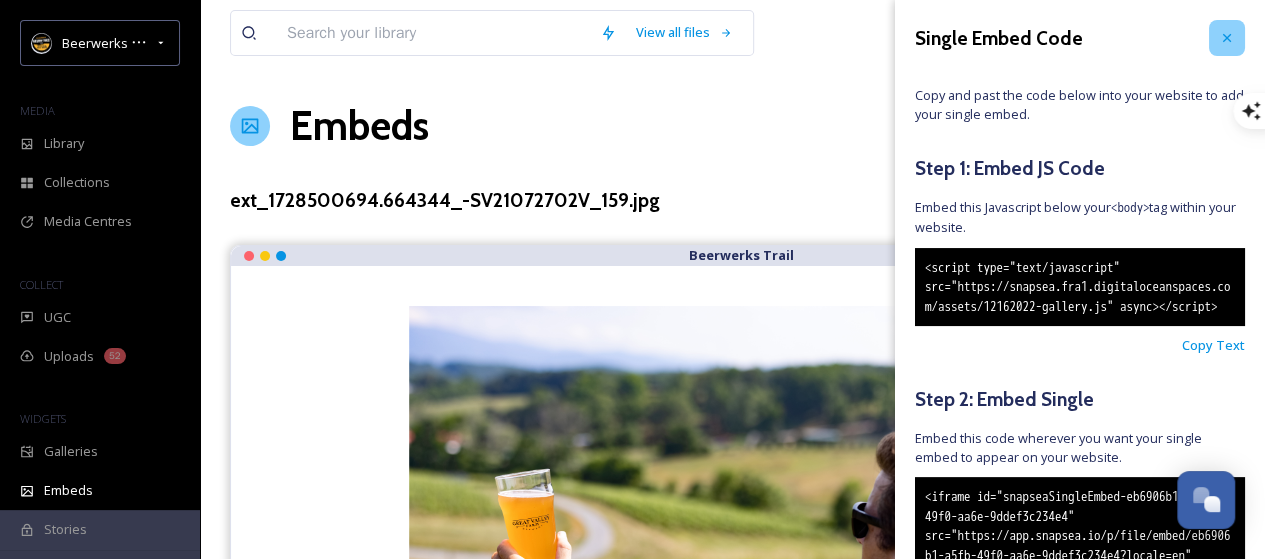 click at bounding box center (1227, 38) 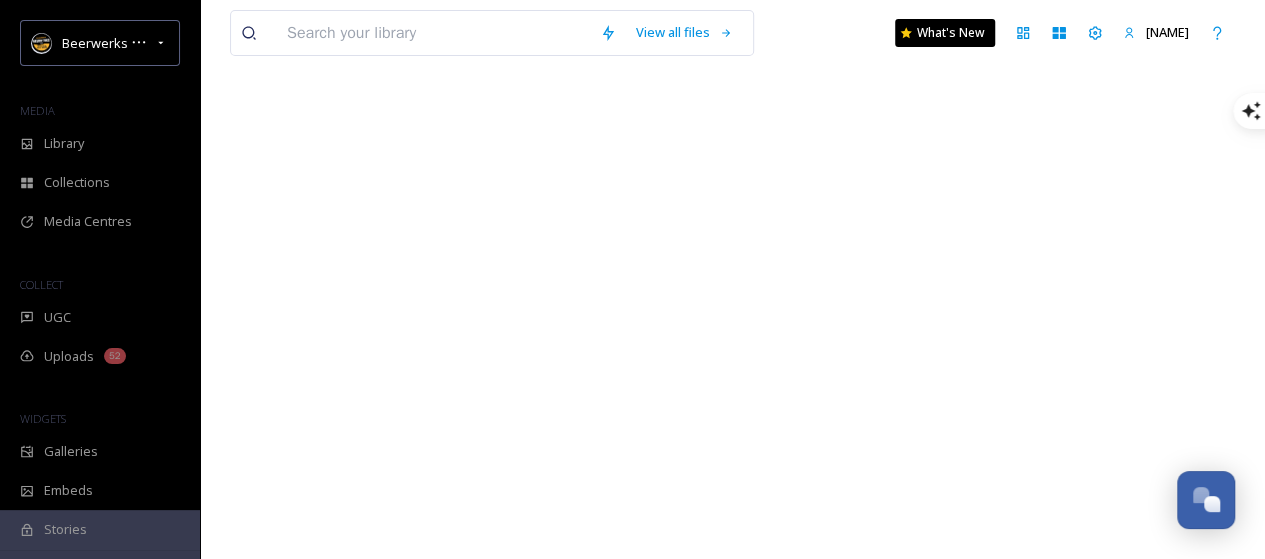 scroll, scrollTop: 0, scrollLeft: 0, axis: both 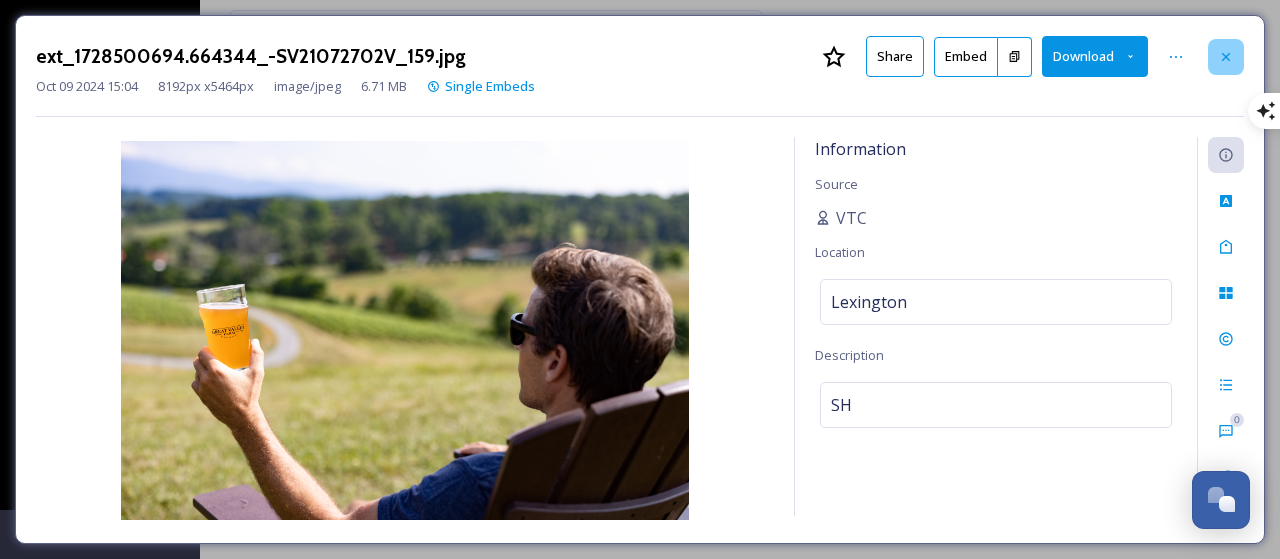 click 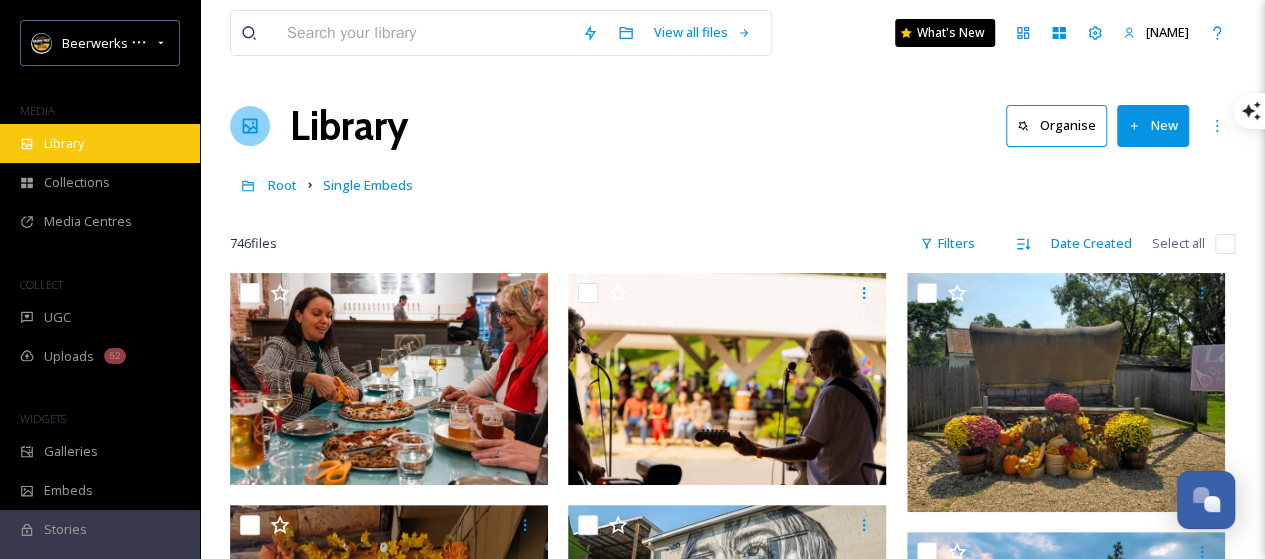 click on "Library" at bounding box center (64, 143) 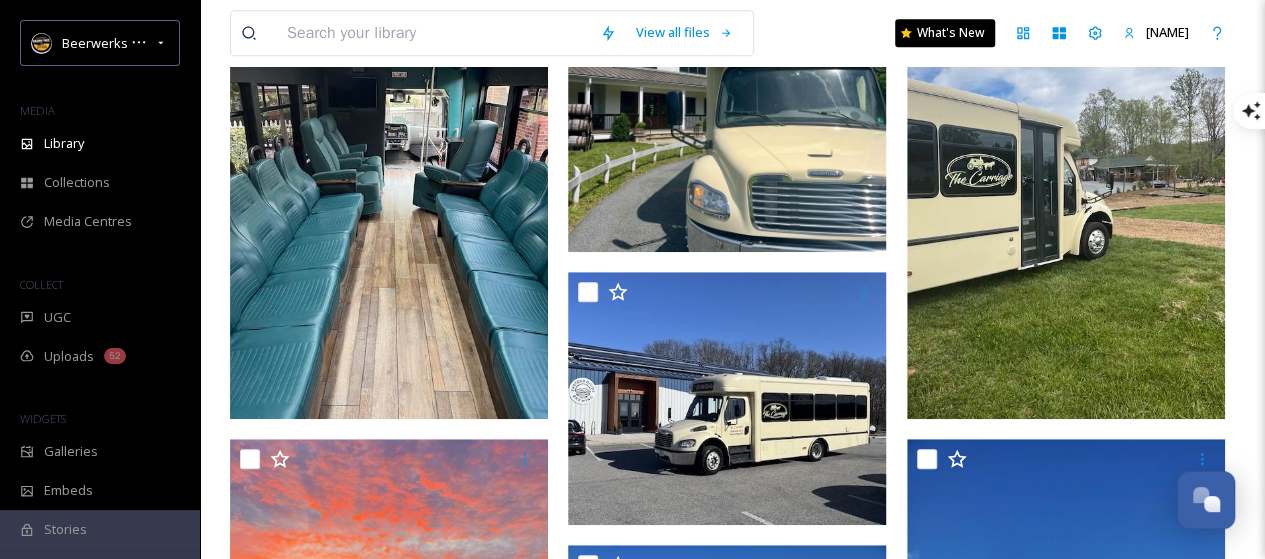 scroll, scrollTop: 106, scrollLeft: 0, axis: vertical 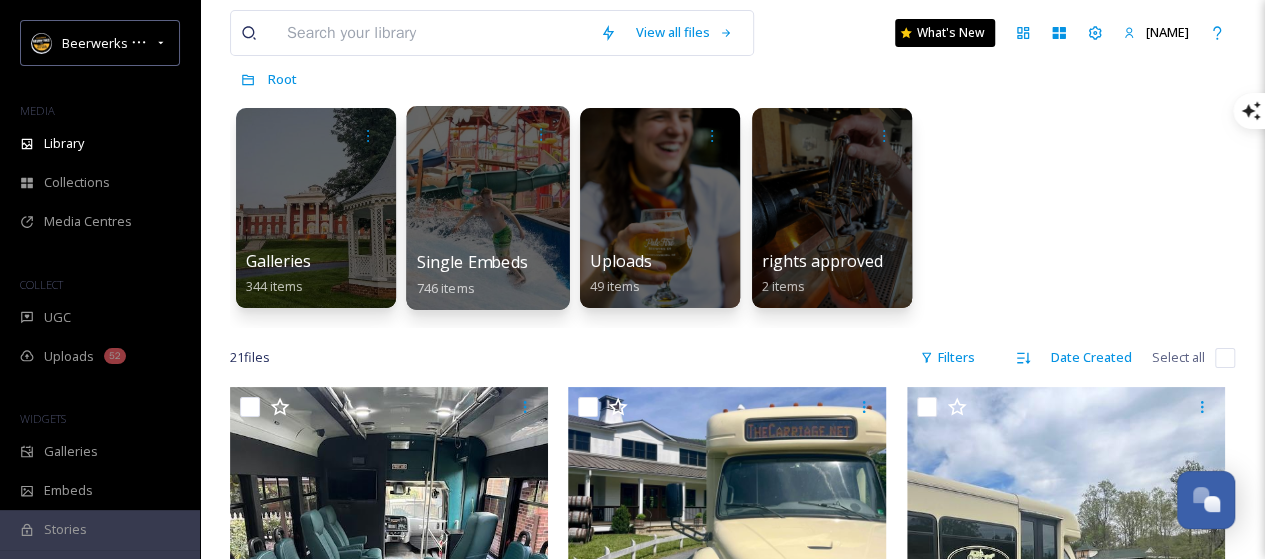 click at bounding box center (487, 208) 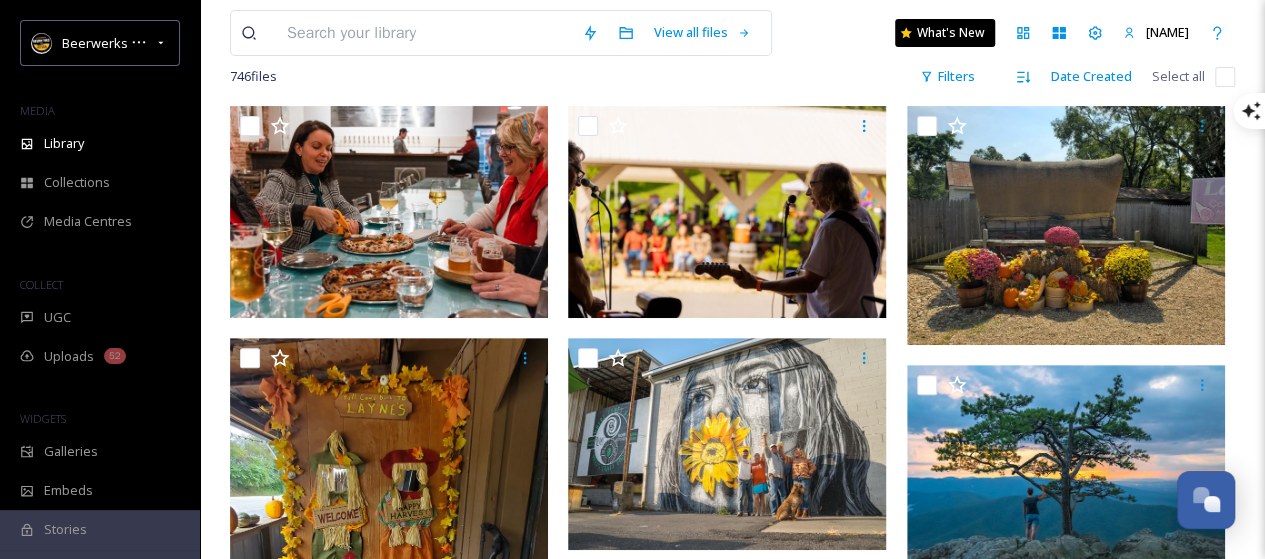 scroll, scrollTop: 184, scrollLeft: 0, axis: vertical 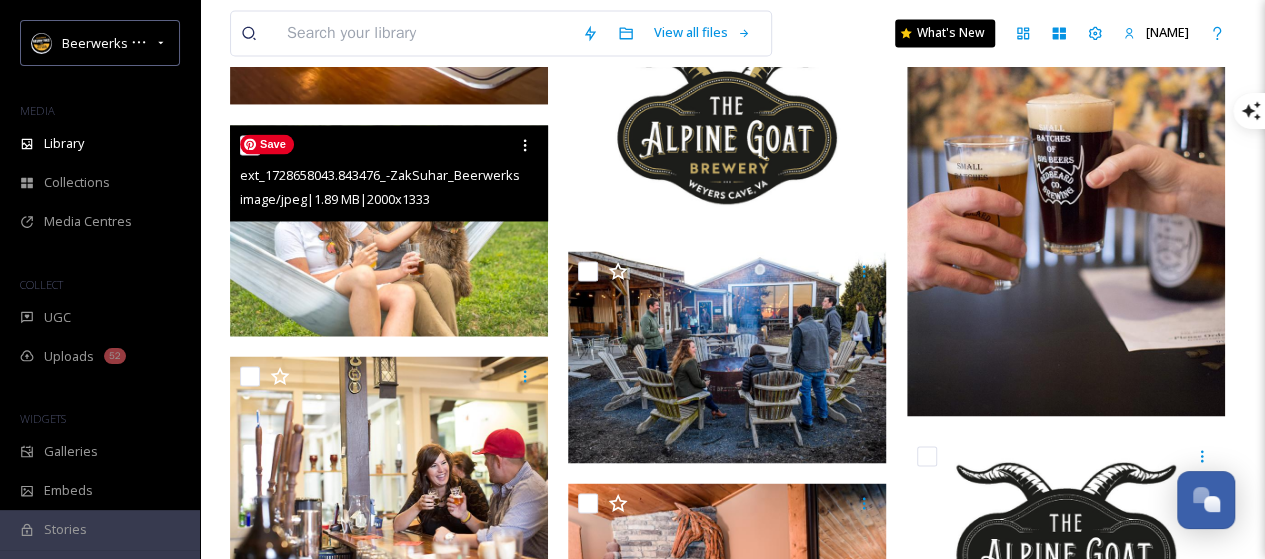 click at bounding box center [389, 230] 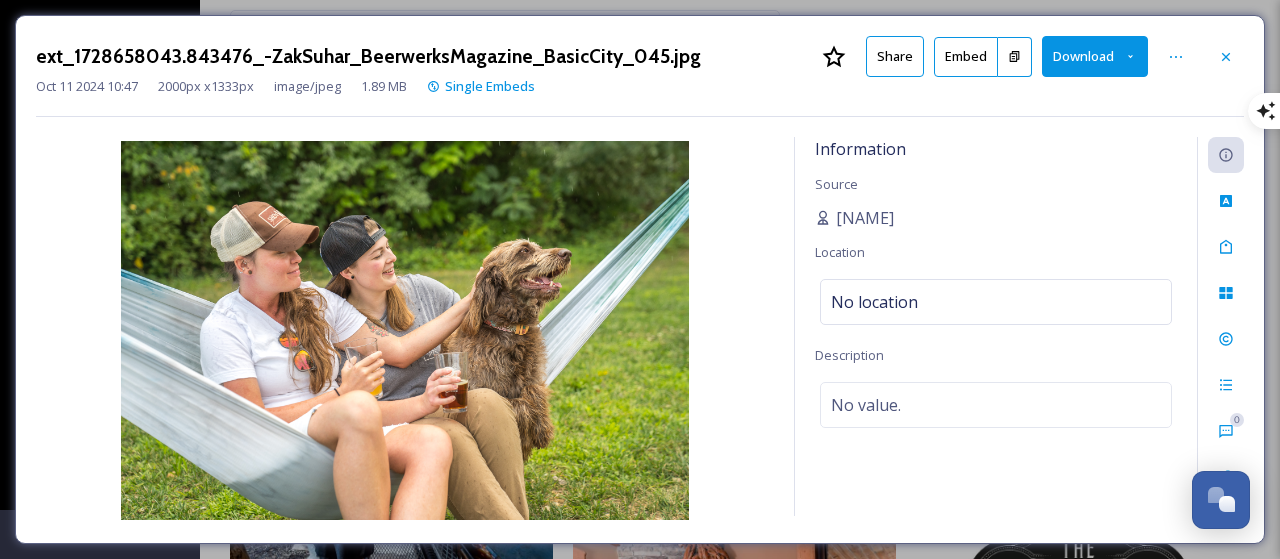 click 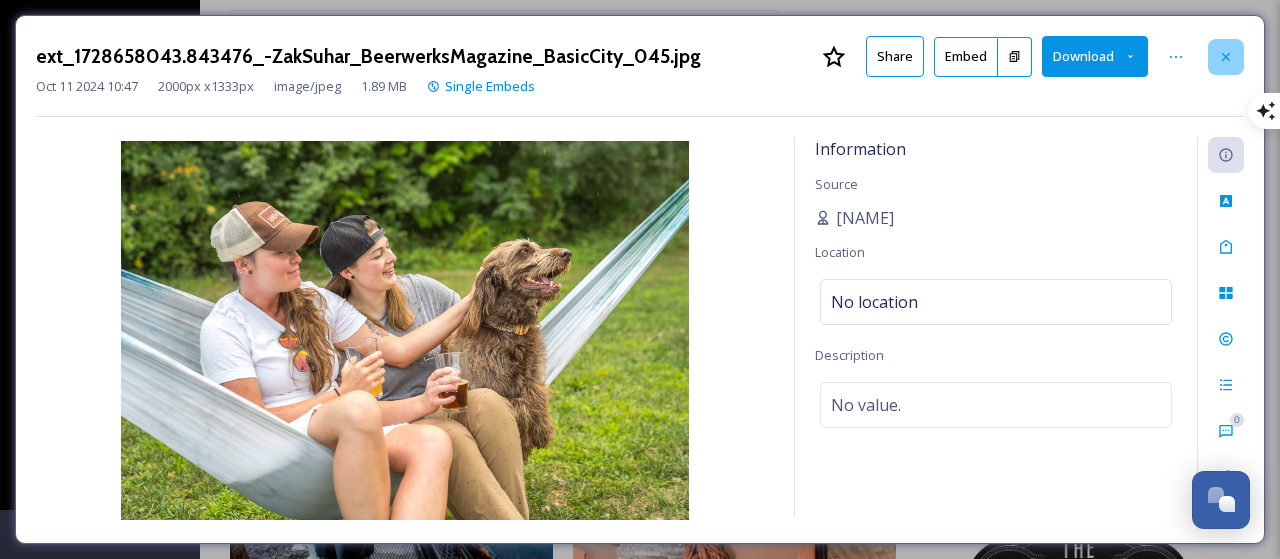 click at bounding box center (1226, 57) 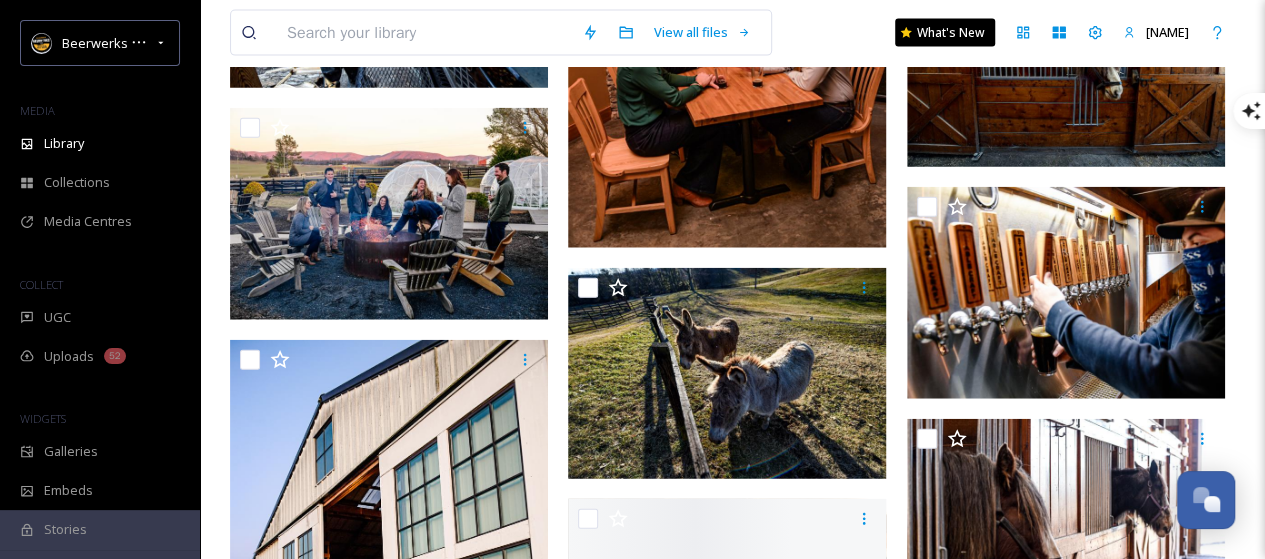 scroll, scrollTop: 2394, scrollLeft: 0, axis: vertical 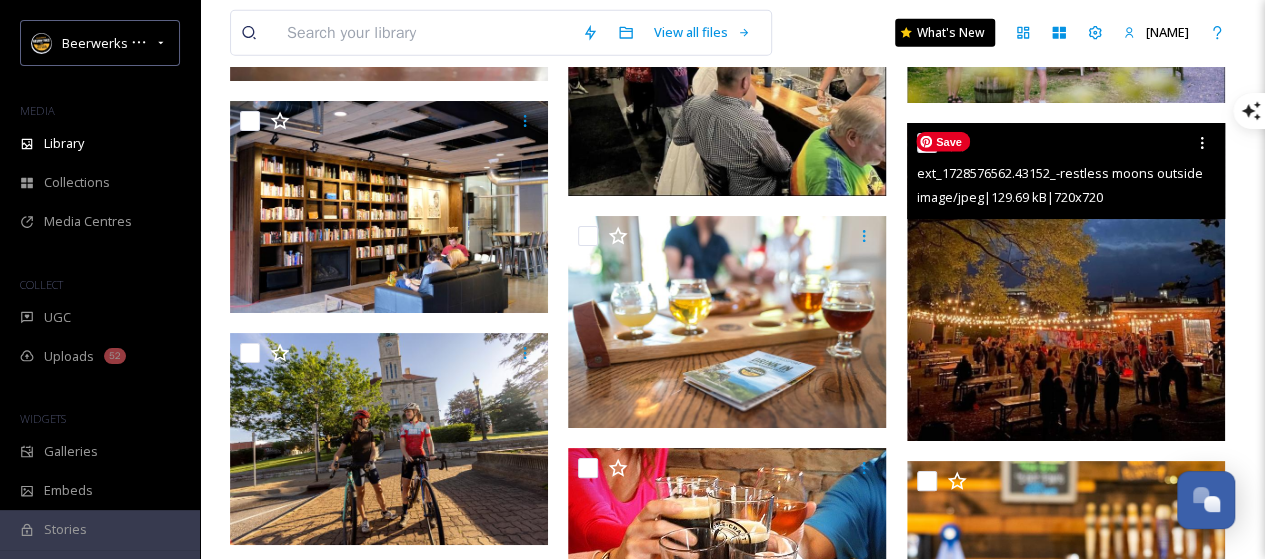 click at bounding box center (1066, 282) 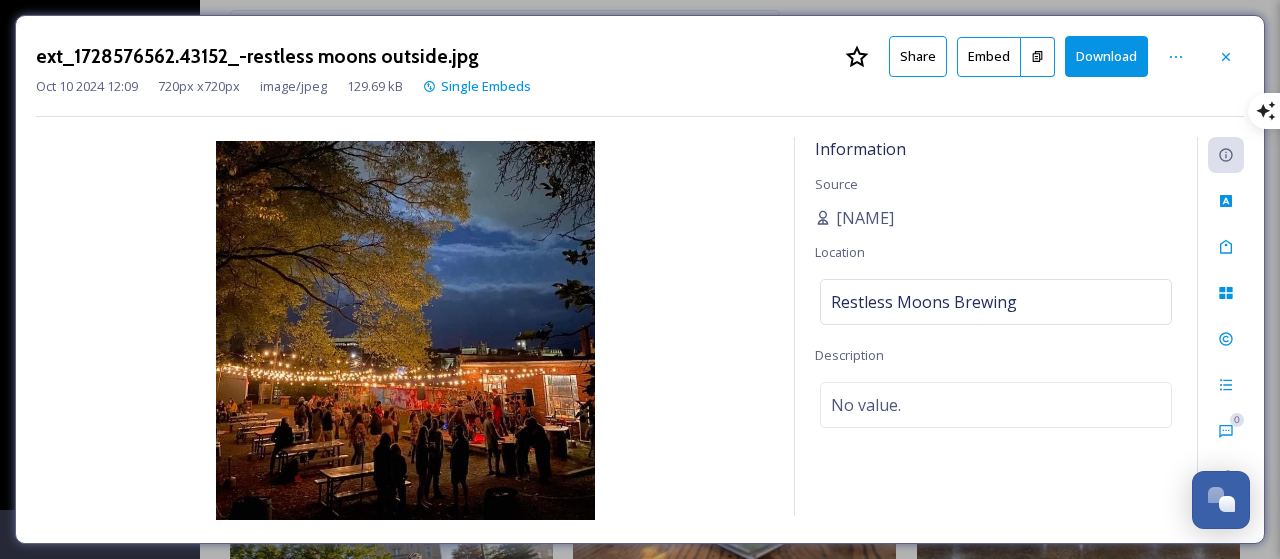 click 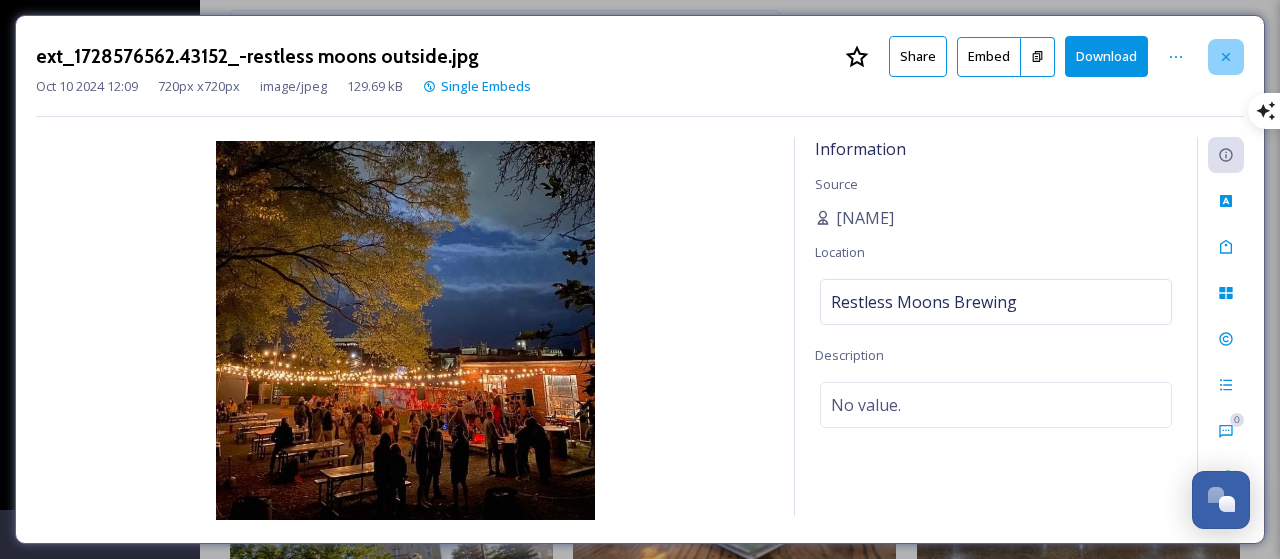 click 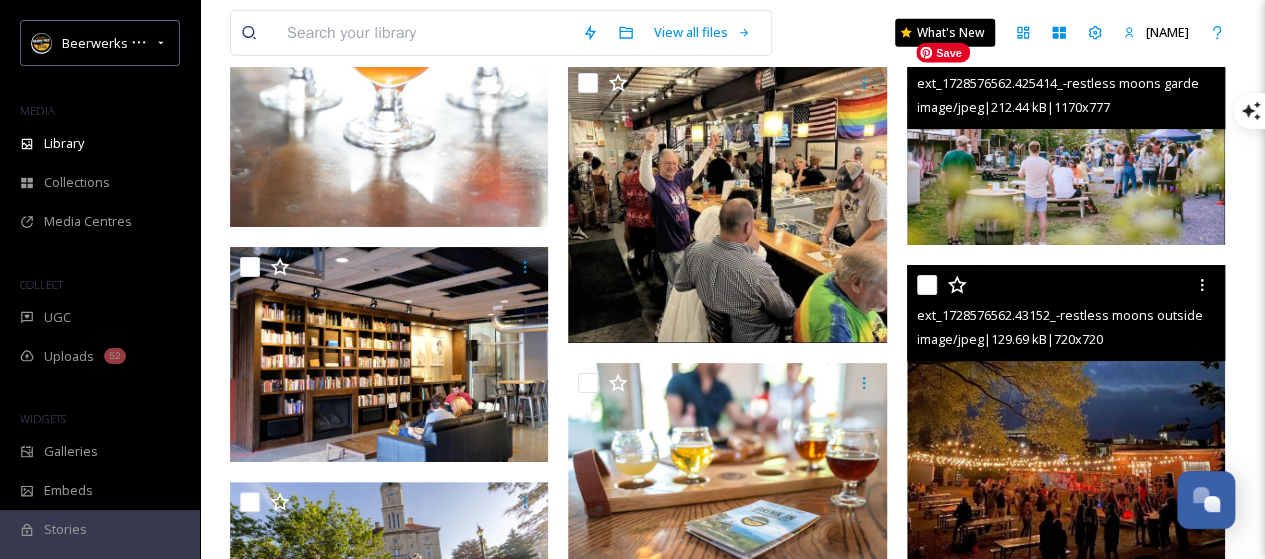 click at bounding box center [1066, 138] 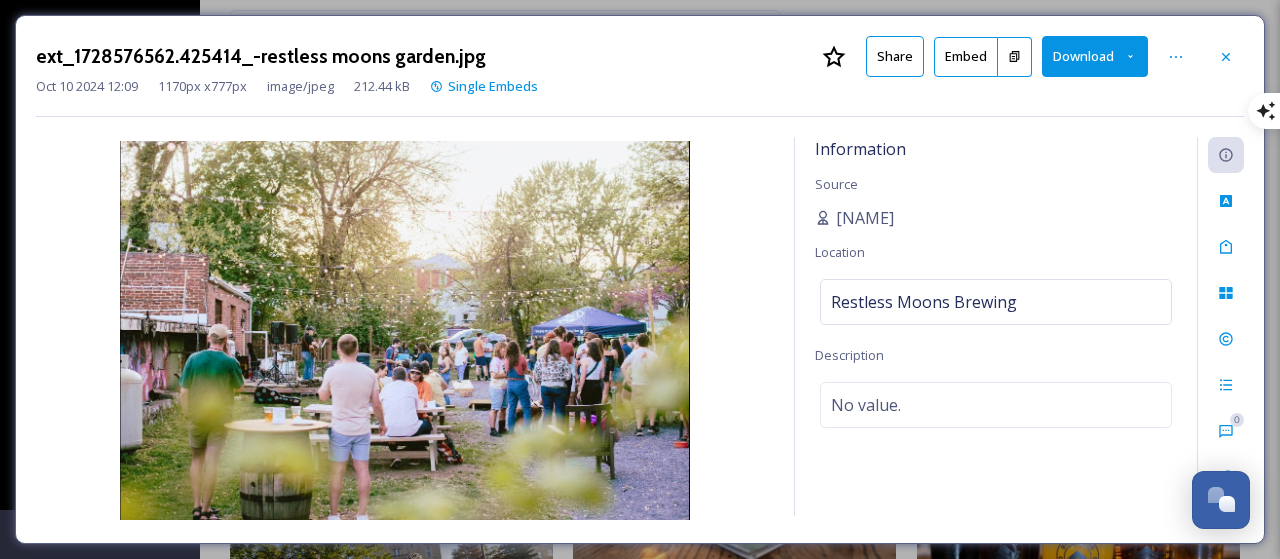 click 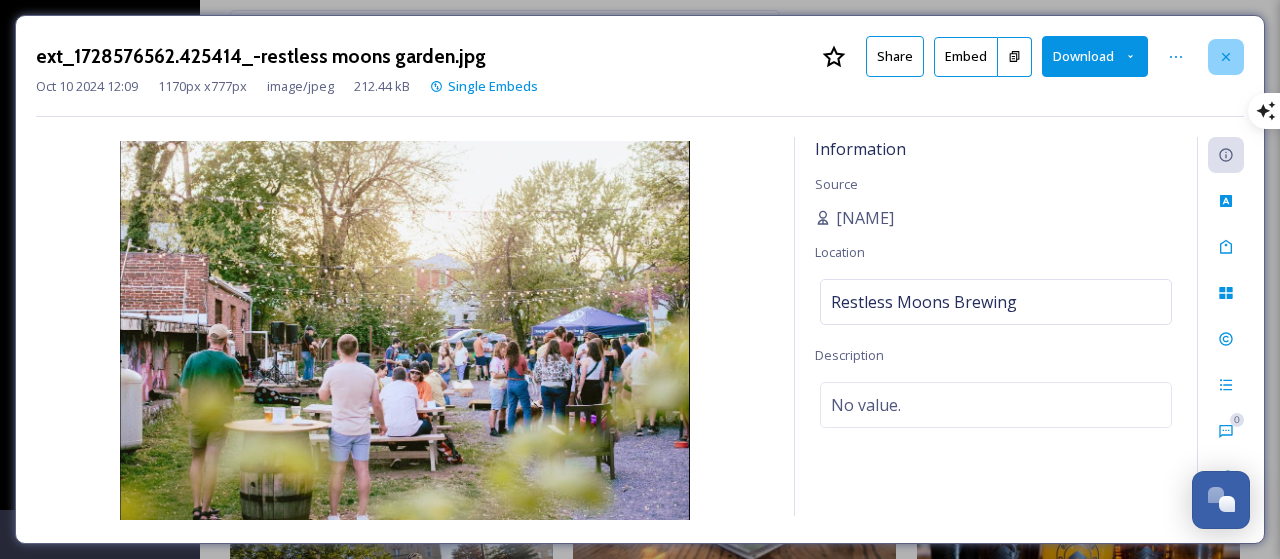 click 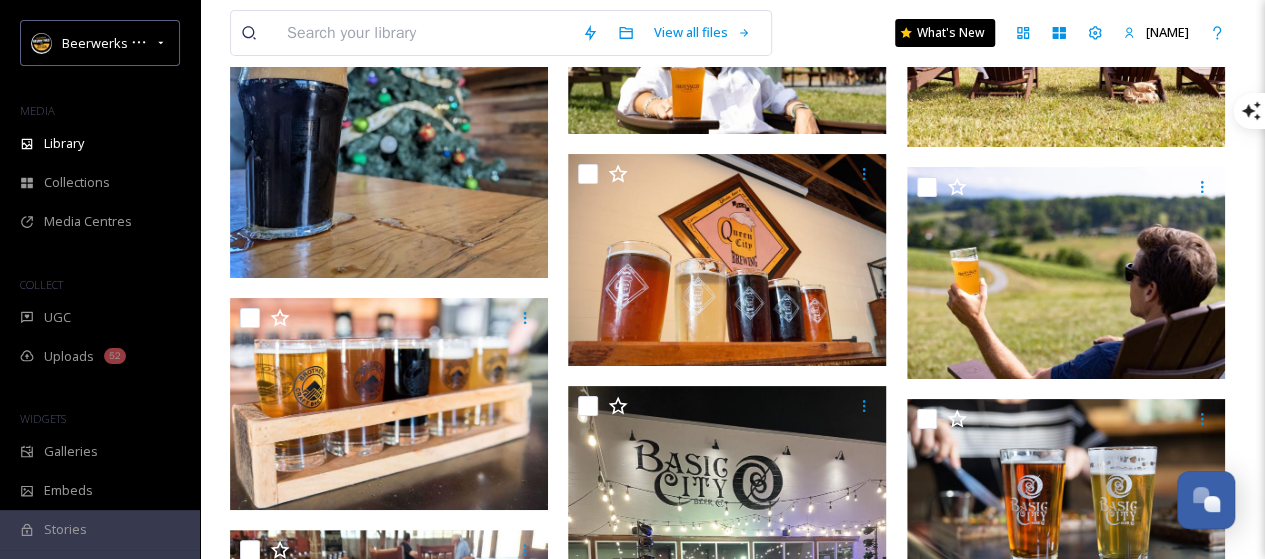 scroll, scrollTop: 11136, scrollLeft: 0, axis: vertical 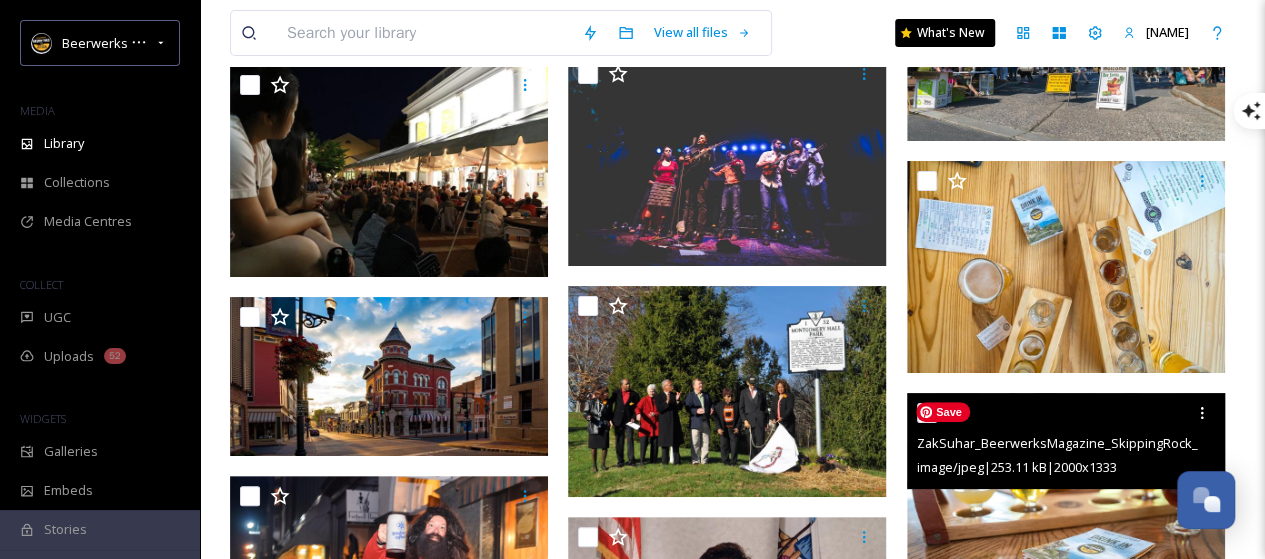 click at bounding box center (1066, 499) 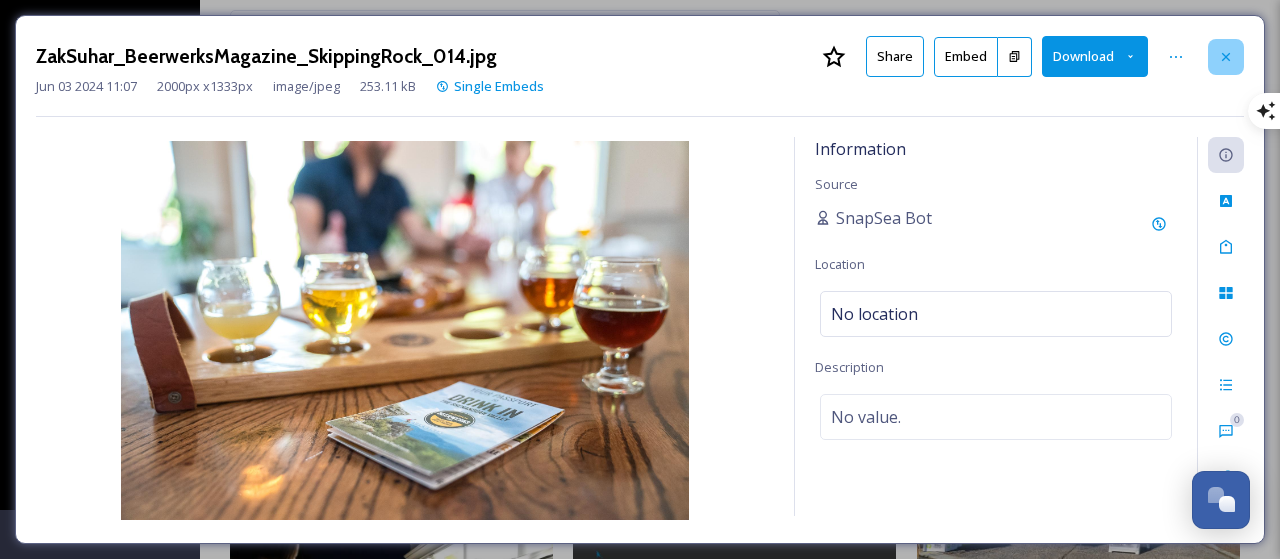 click 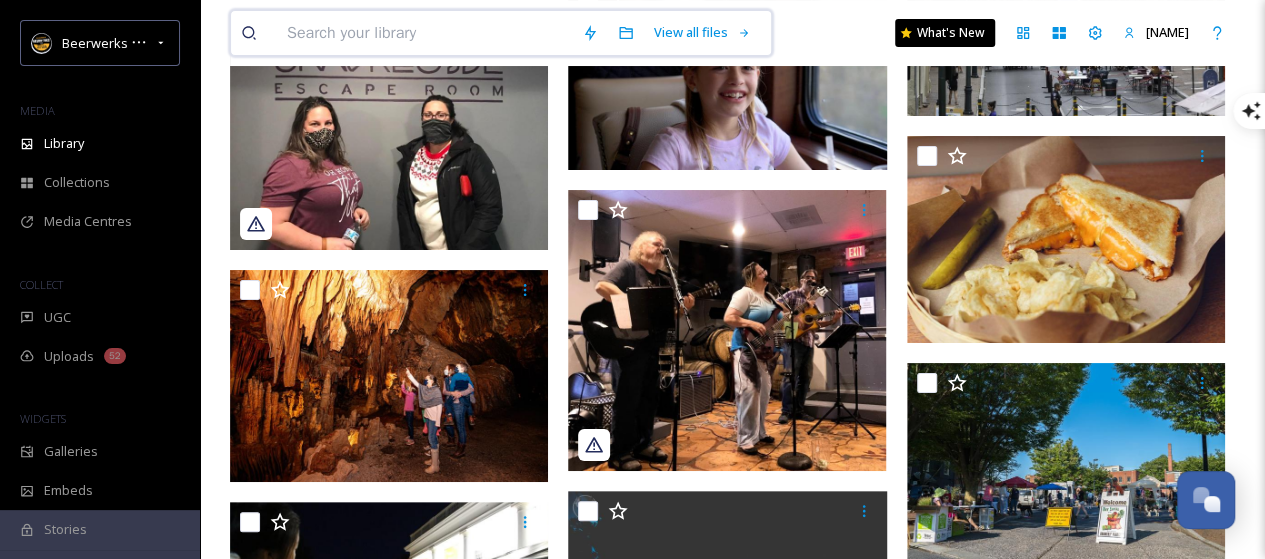 click at bounding box center (424, 33) 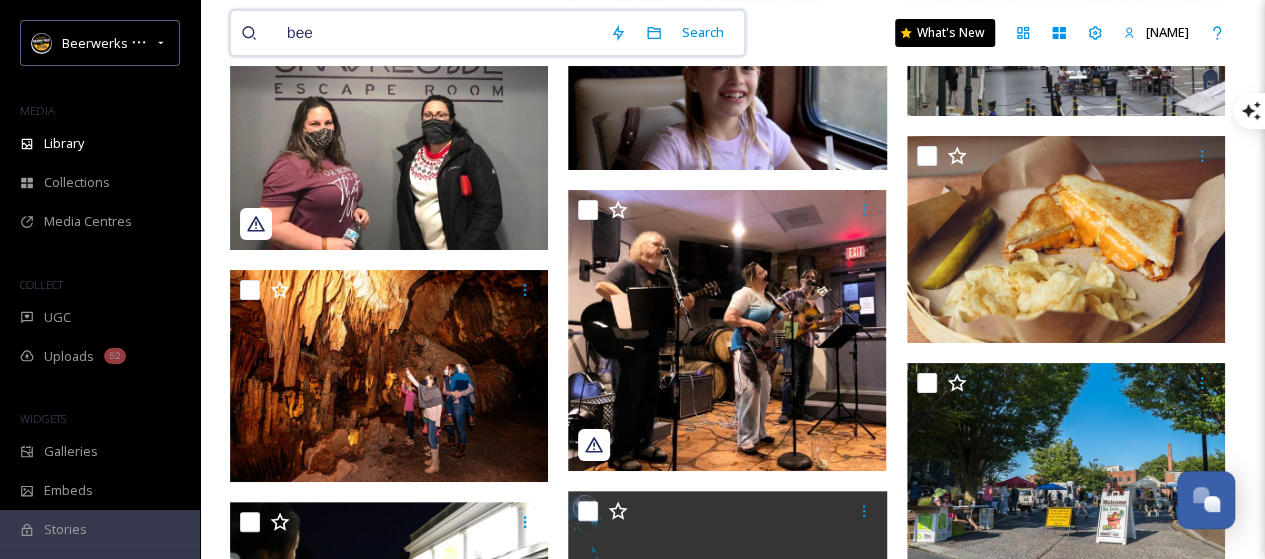 type on "beer" 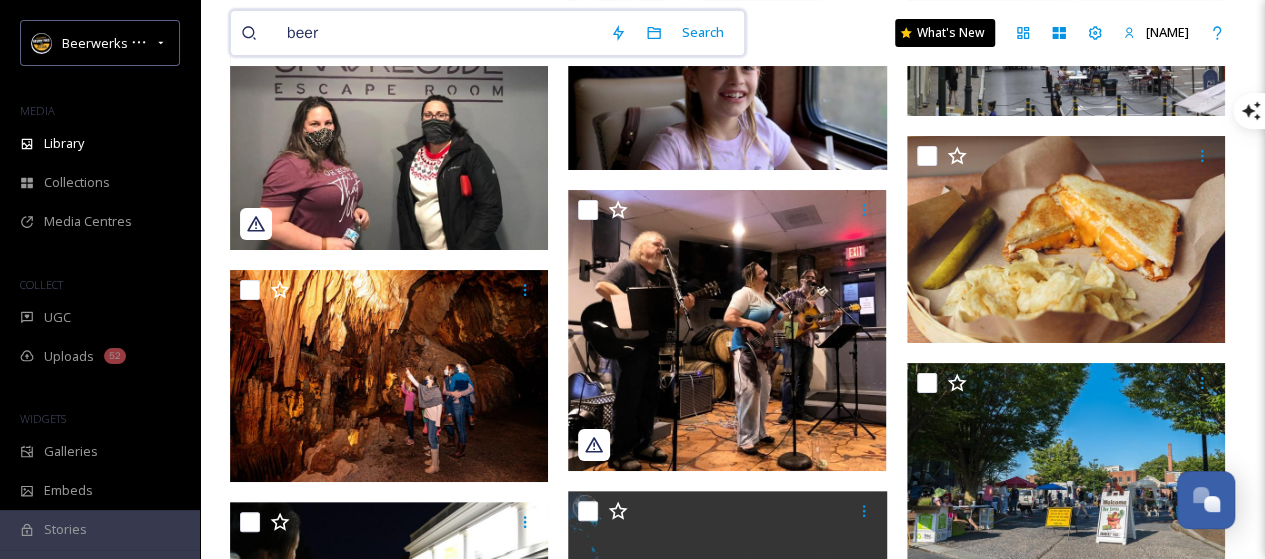 type 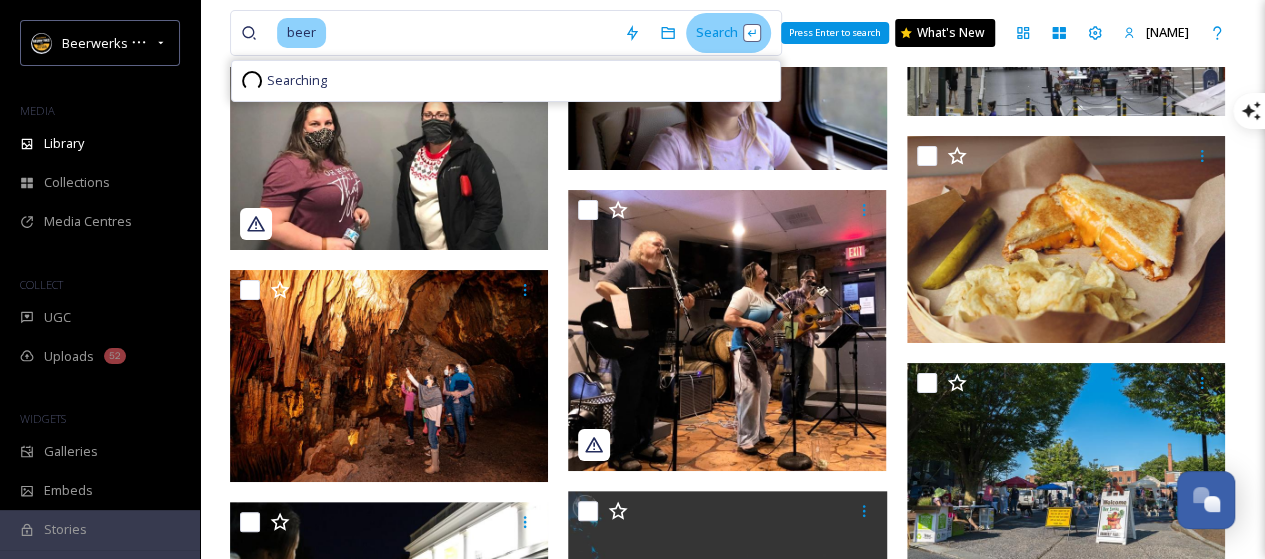 click on "Search Press Enter to search" at bounding box center [728, 32] 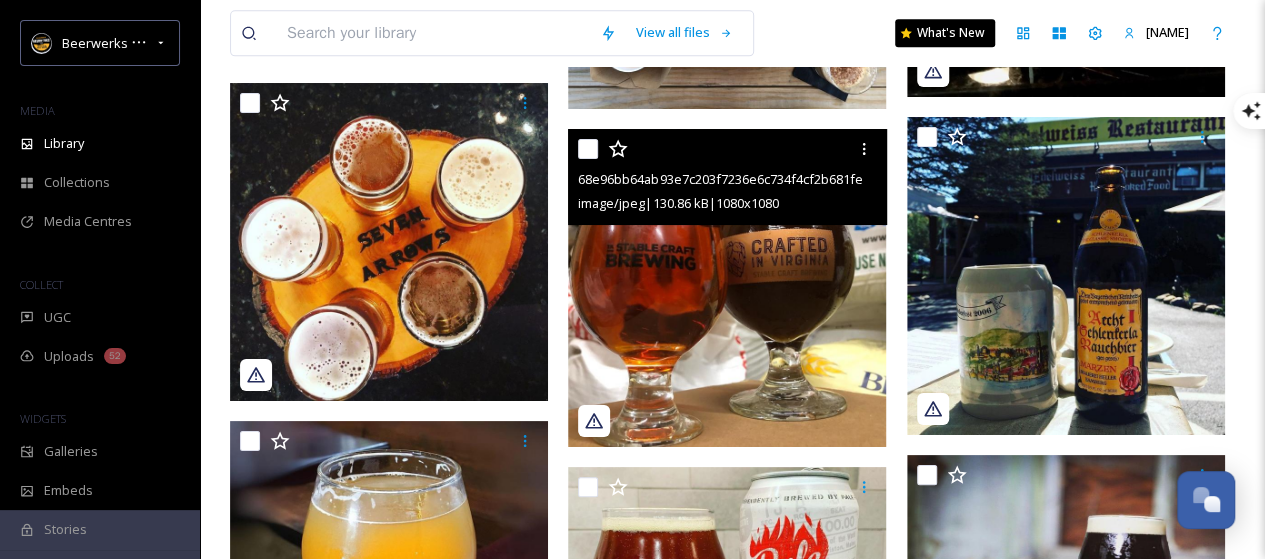 scroll, scrollTop: 5080, scrollLeft: 0, axis: vertical 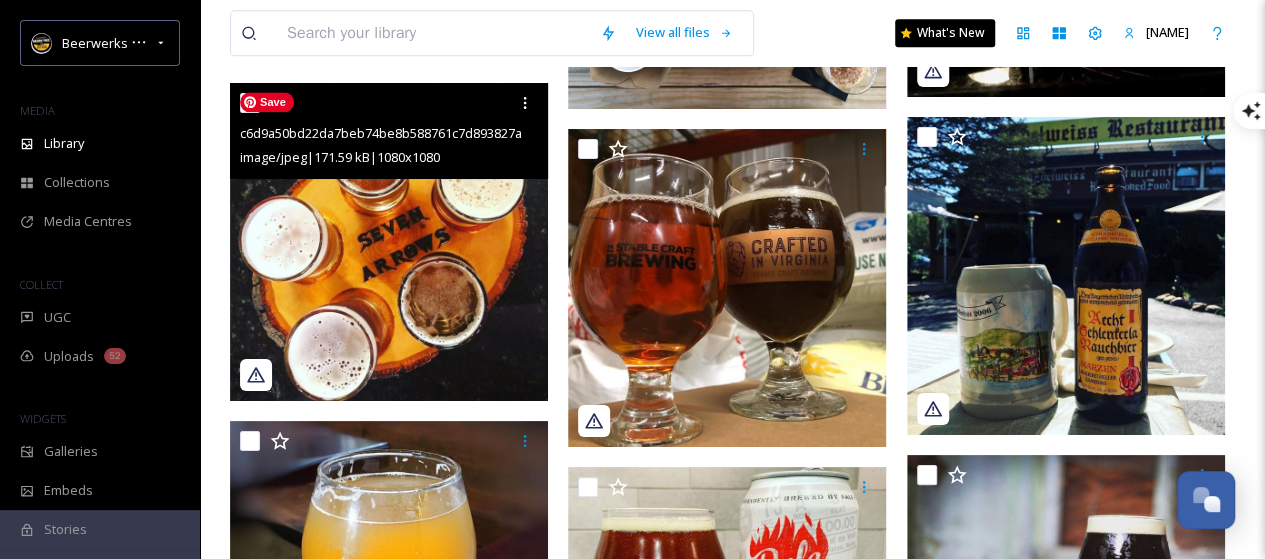 click at bounding box center (389, 242) 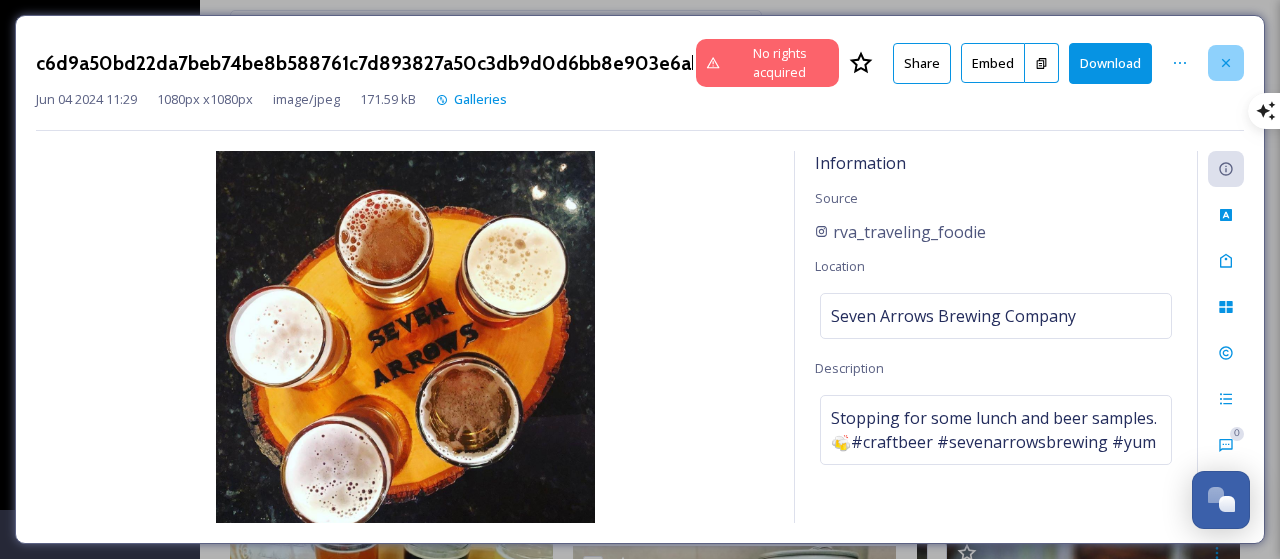 click 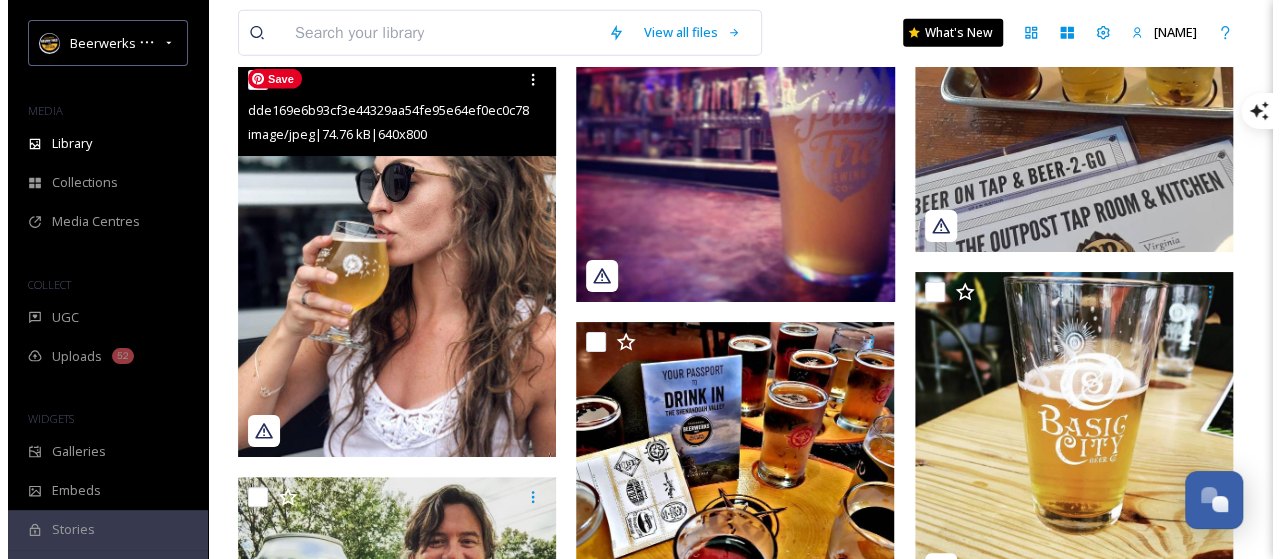 scroll, scrollTop: 6280, scrollLeft: 0, axis: vertical 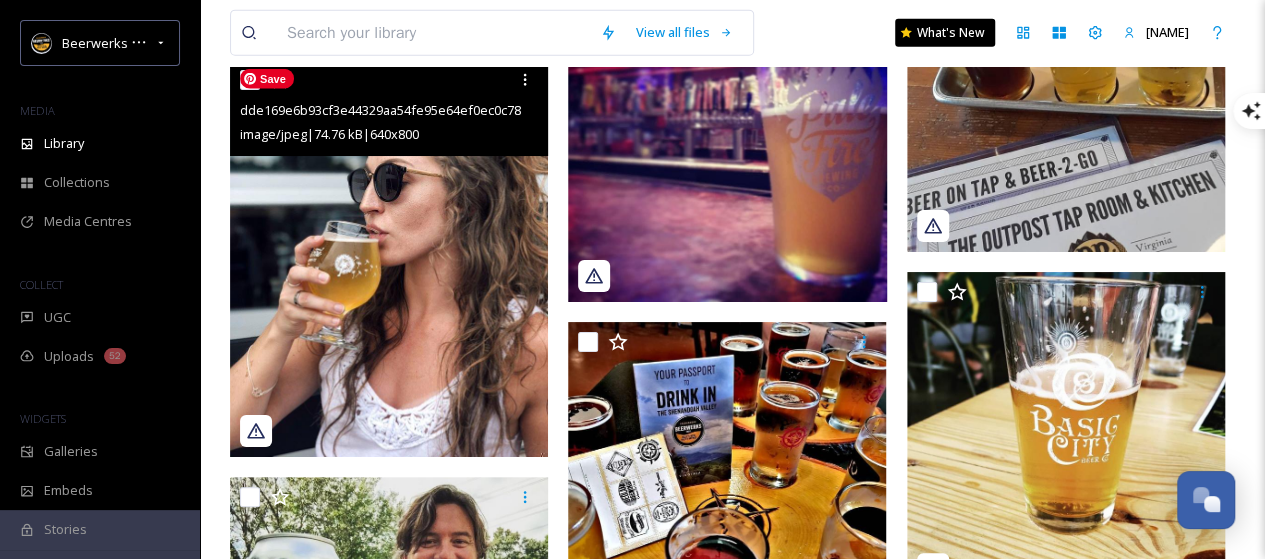 click at bounding box center [389, 259] 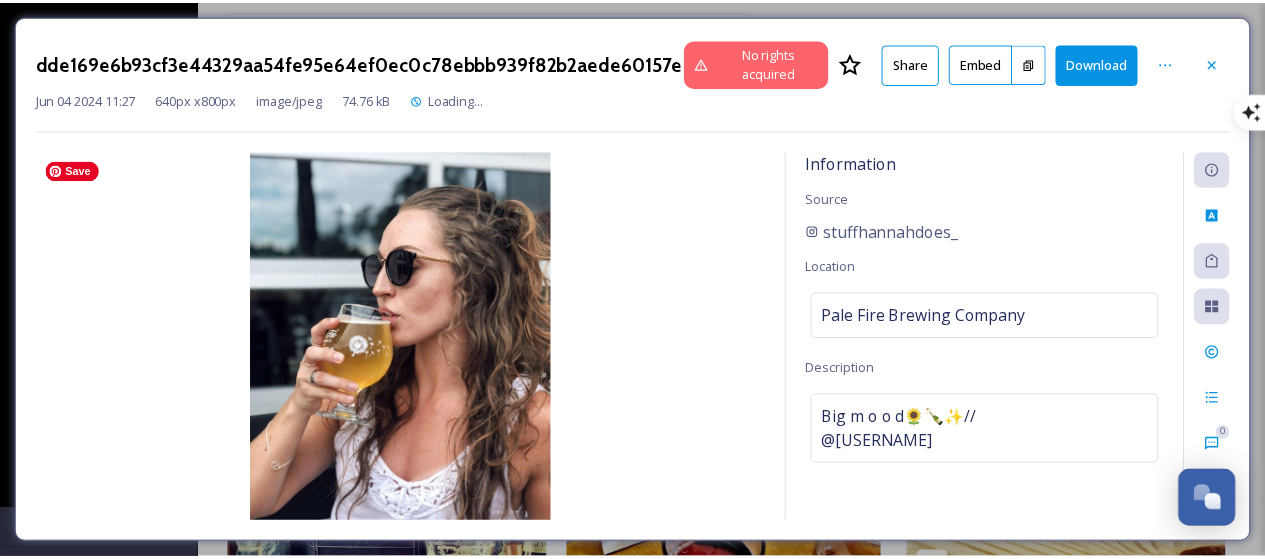 scroll, scrollTop: 6284, scrollLeft: 0, axis: vertical 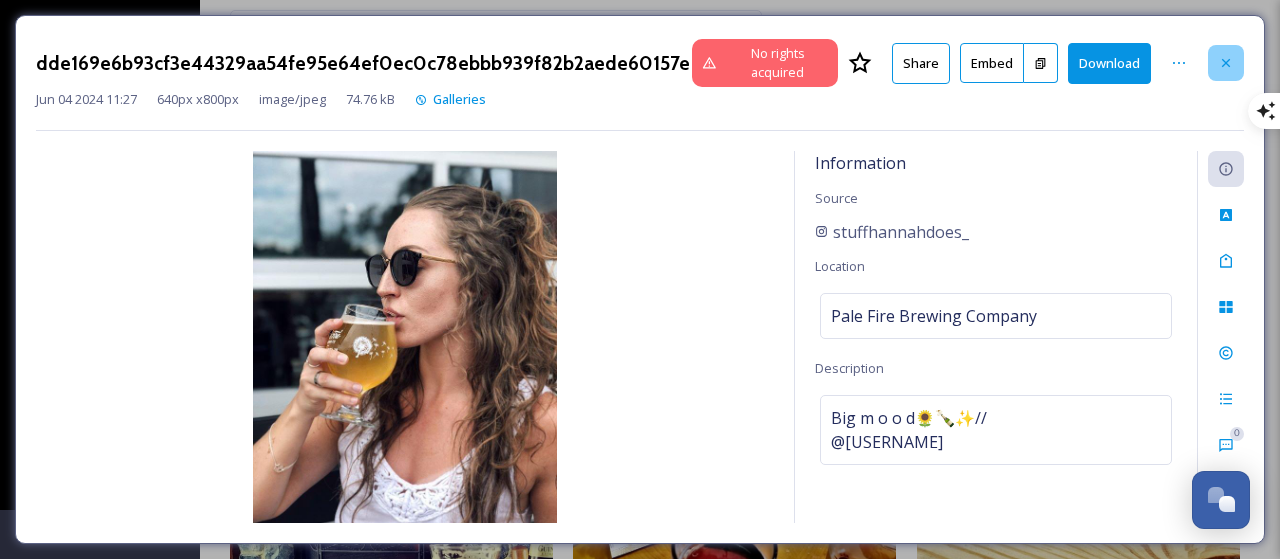 click at bounding box center (1226, 63) 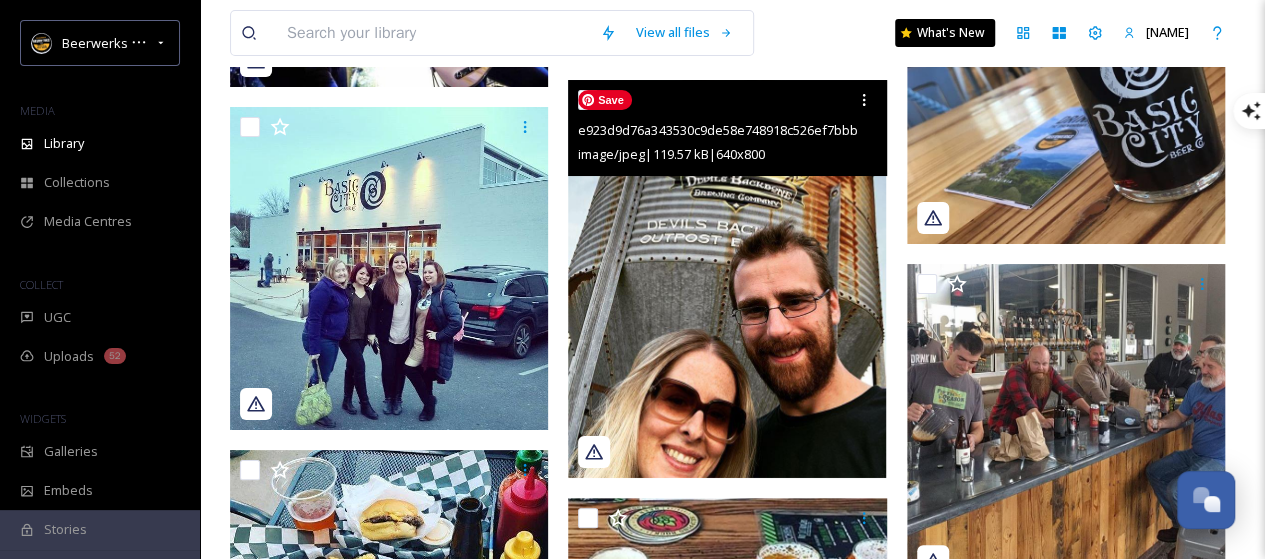 scroll, scrollTop: 7684, scrollLeft: 0, axis: vertical 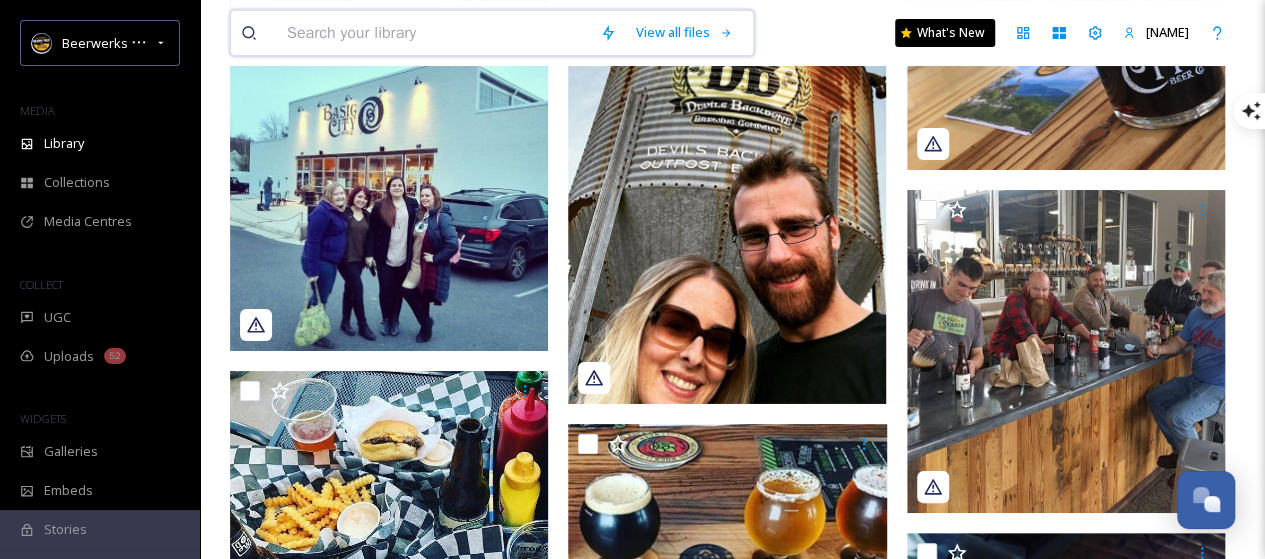 click at bounding box center (433, 33) 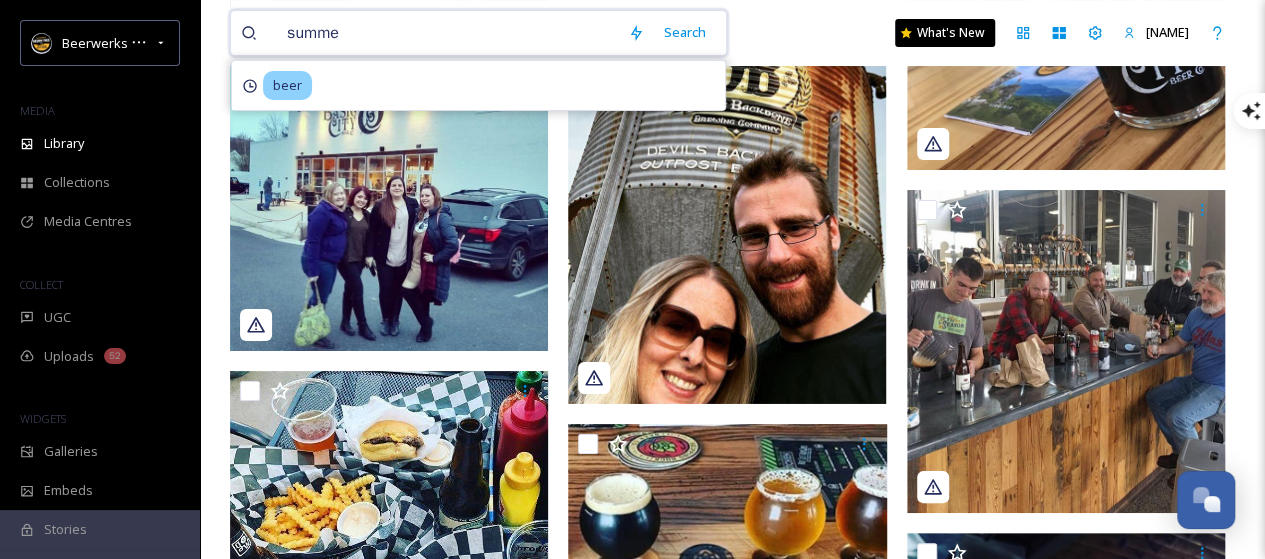 type on "summer" 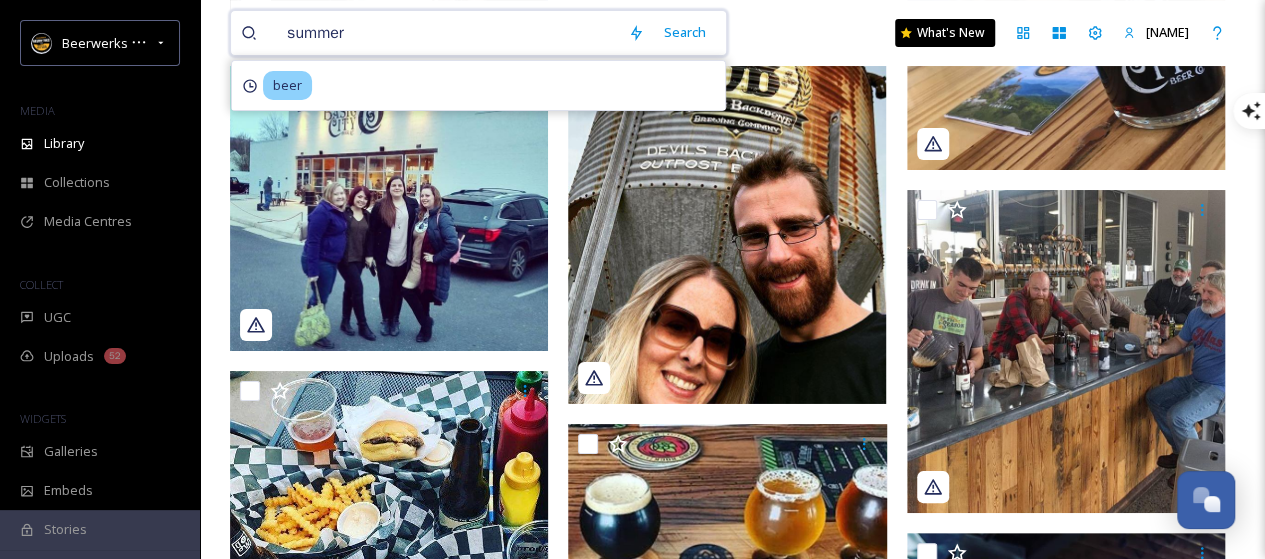type 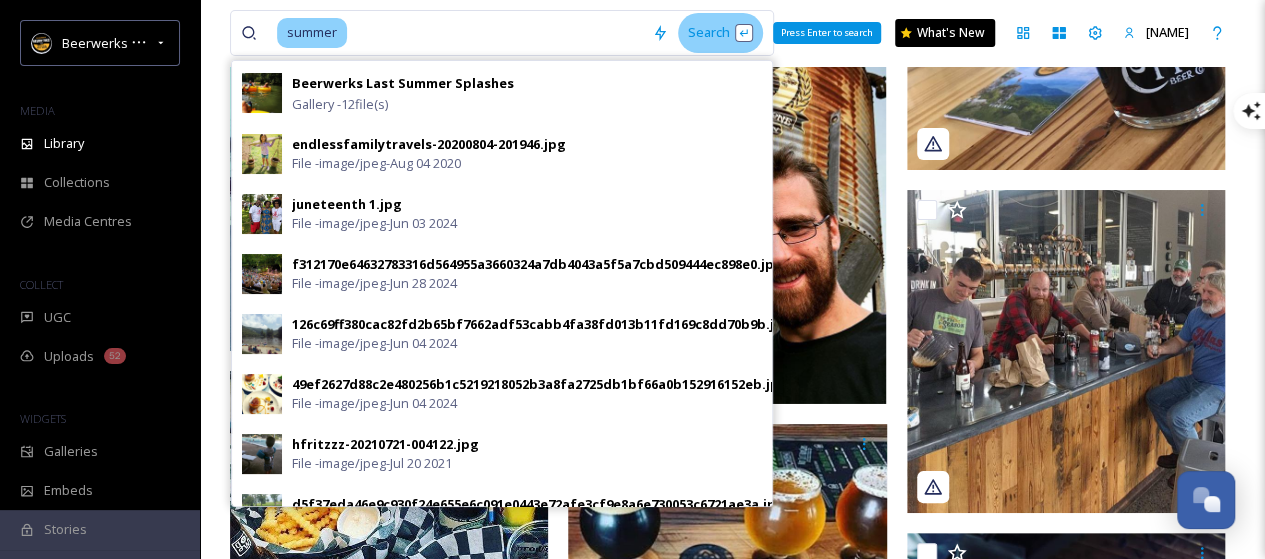 click on "Search Press Enter to search" at bounding box center [720, 32] 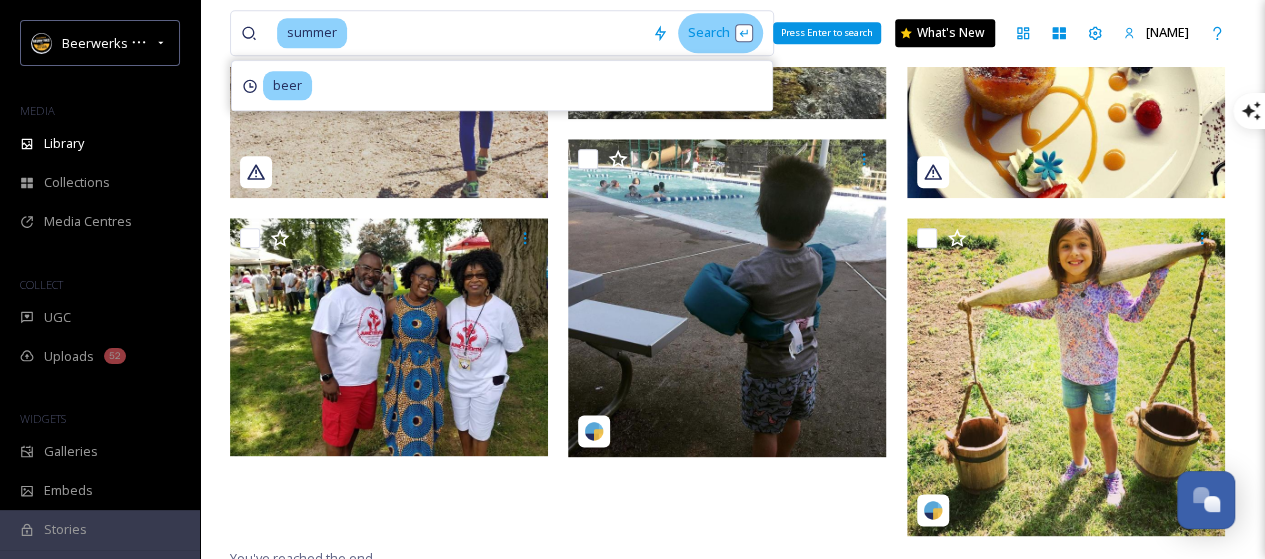 scroll, scrollTop: 1130, scrollLeft: 0, axis: vertical 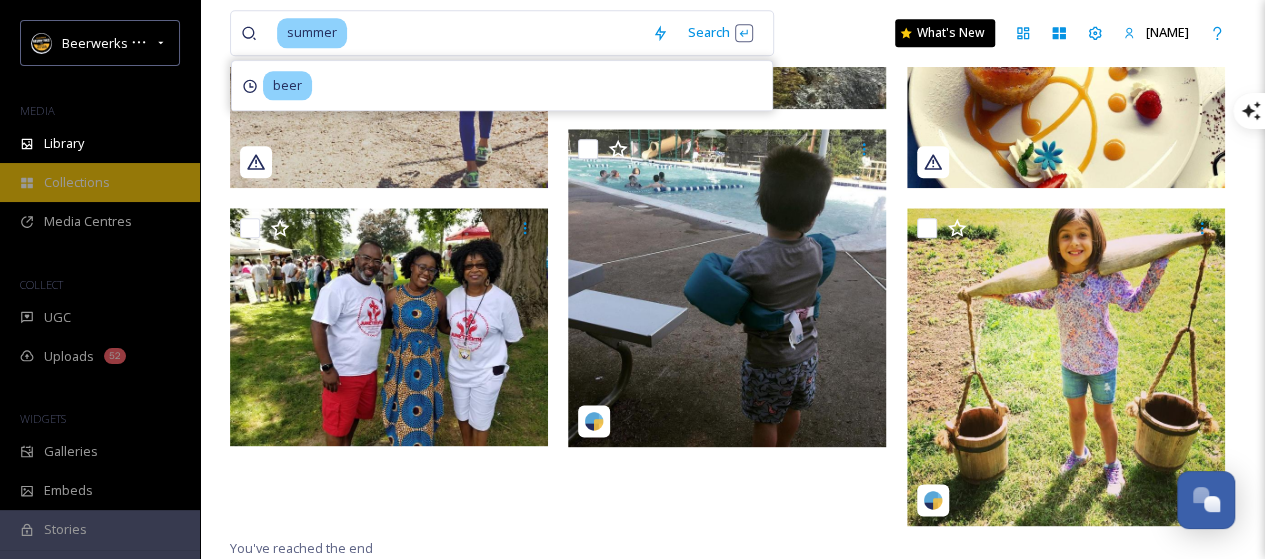 click on "Collections" at bounding box center (77, 182) 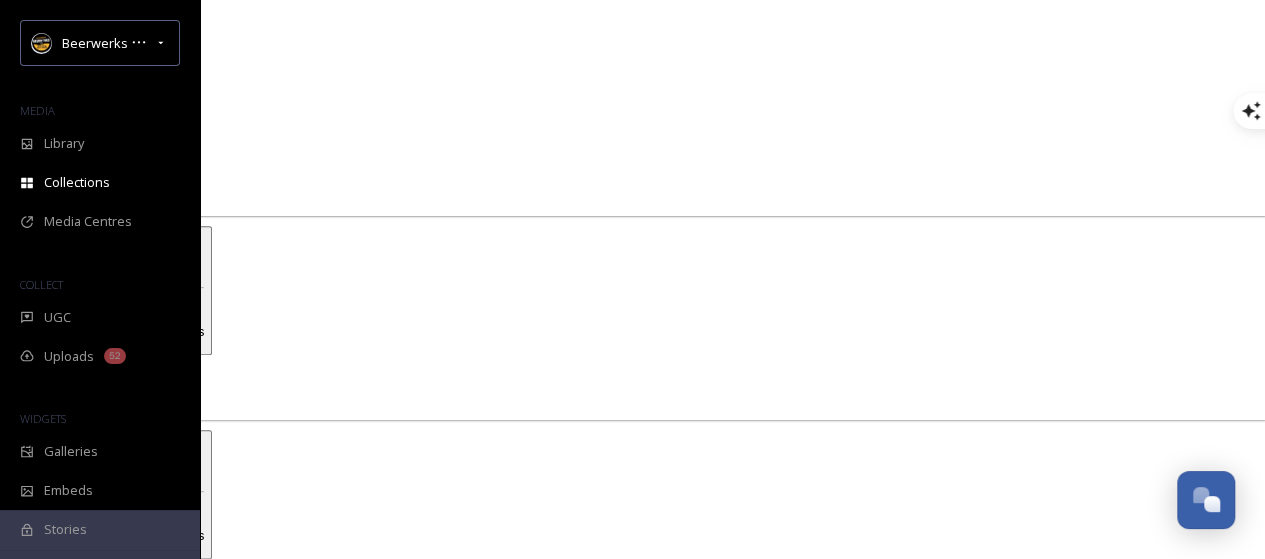 scroll, scrollTop: 0, scrollLeft: 0, axis: both 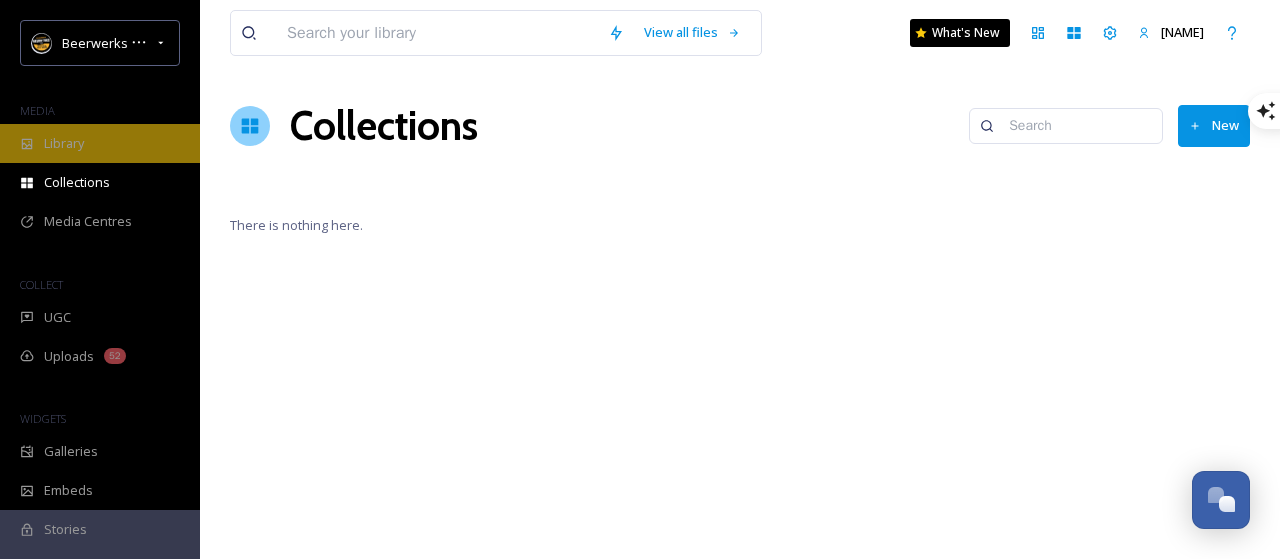 click on "Library" at bounding box center (64, 143) 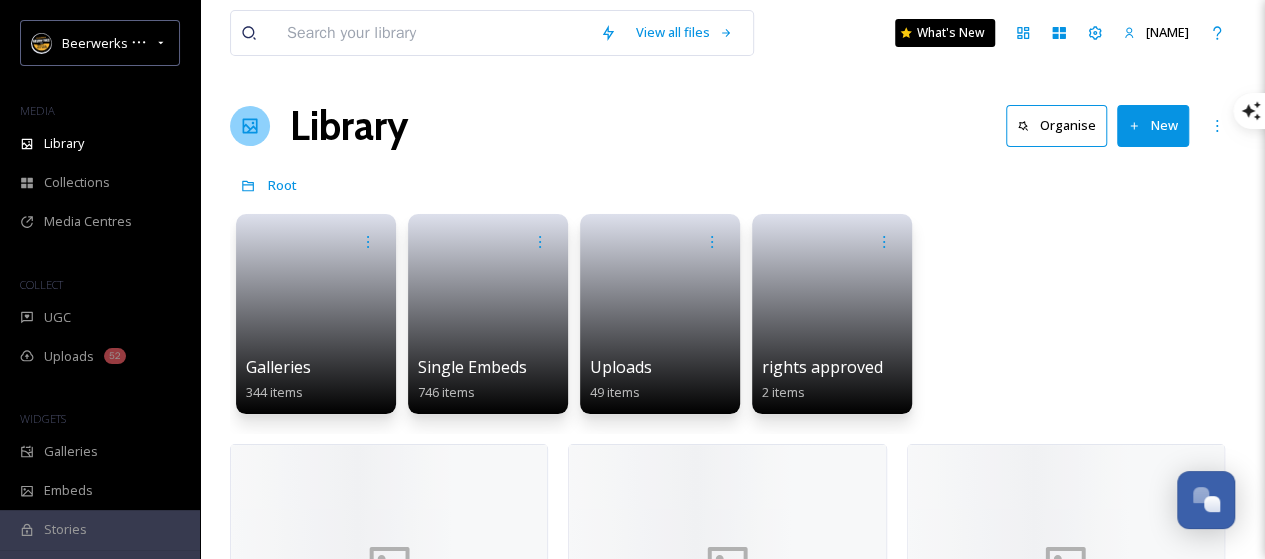click on "Library" at bounding box center [64, 143] 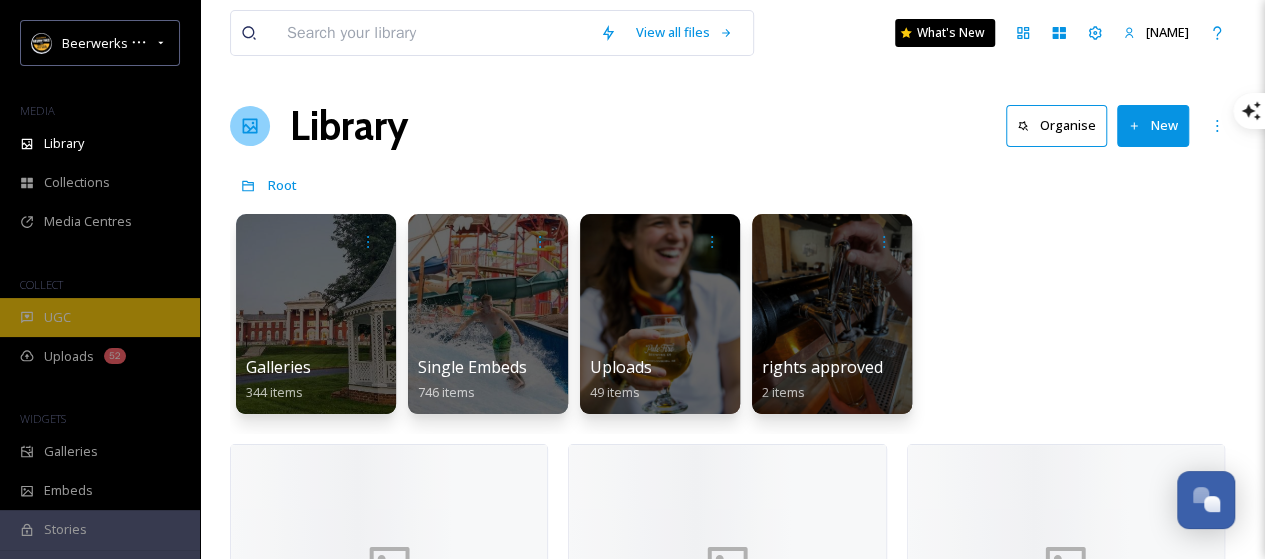 click on "UGC" at bounding box center [57, 317] 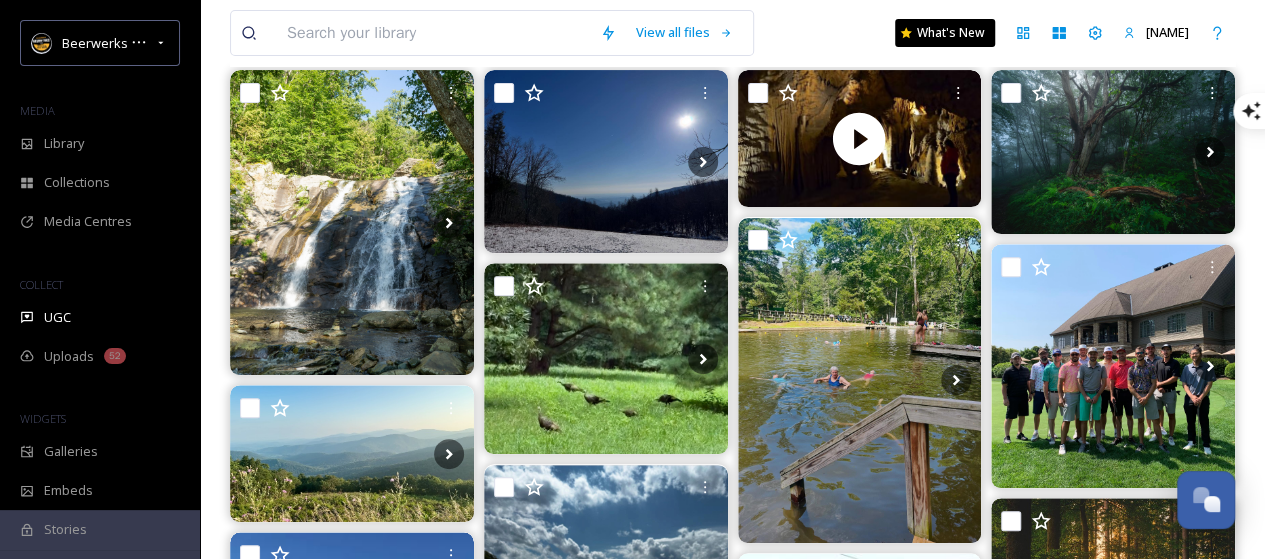 scroll, scrollTop: 283, scrollLeft: 0, axis: vertical 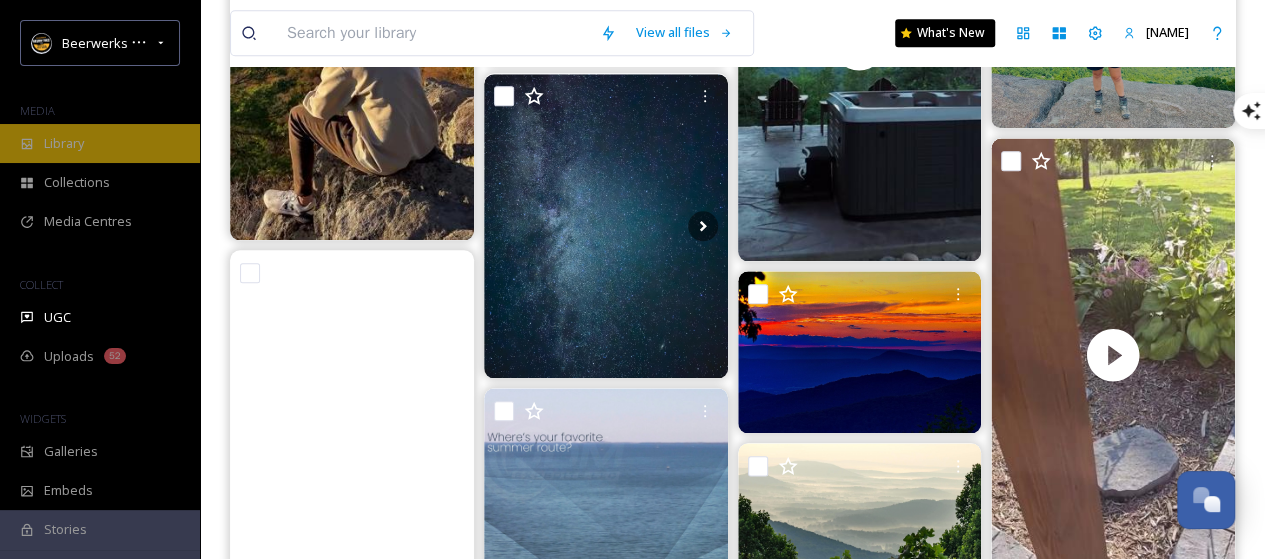 click on "Library" at bounding box center [64, 143] 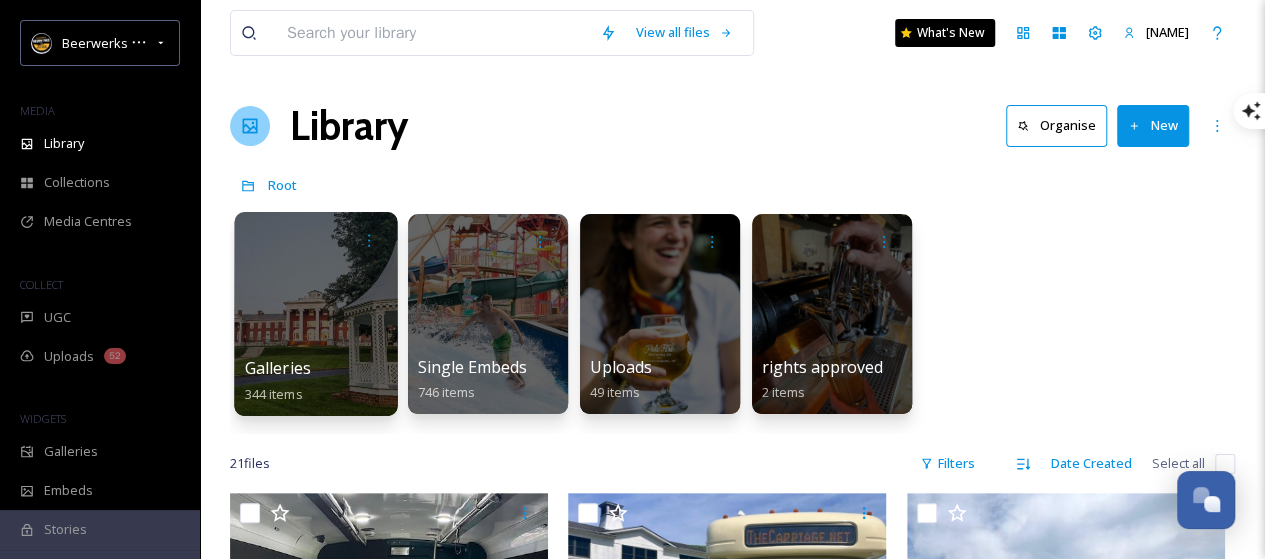 click on "Galleries 344   items" at bounding box center (316, 381) 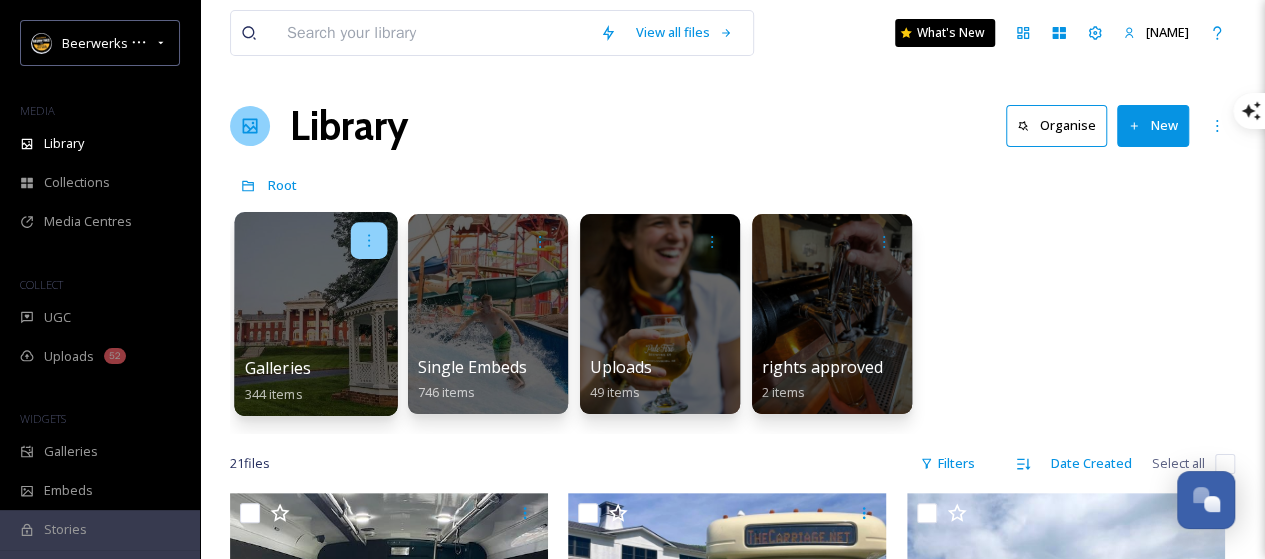 click 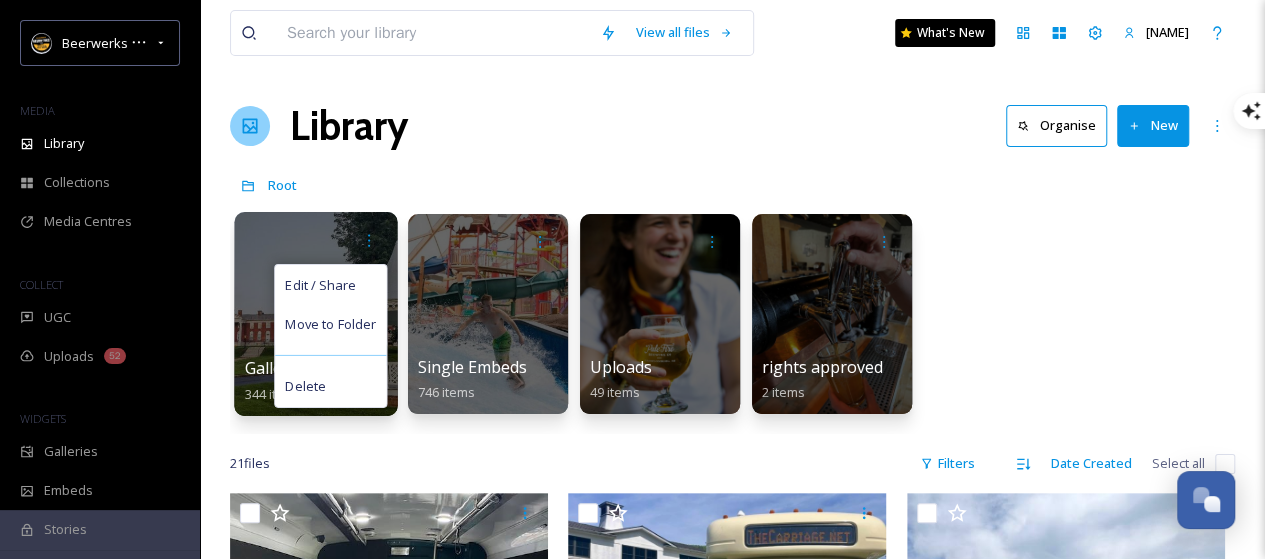 click at bounding box center (315, 314) 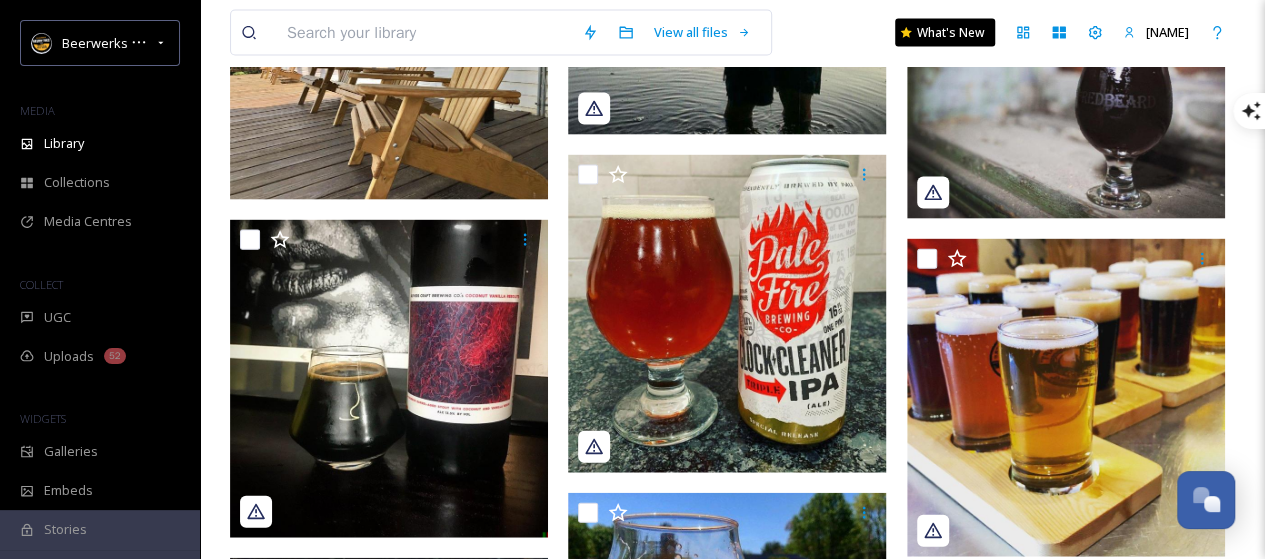 scroll, scrollTop: 2203, scrollLeft: 0, axis: vertical 